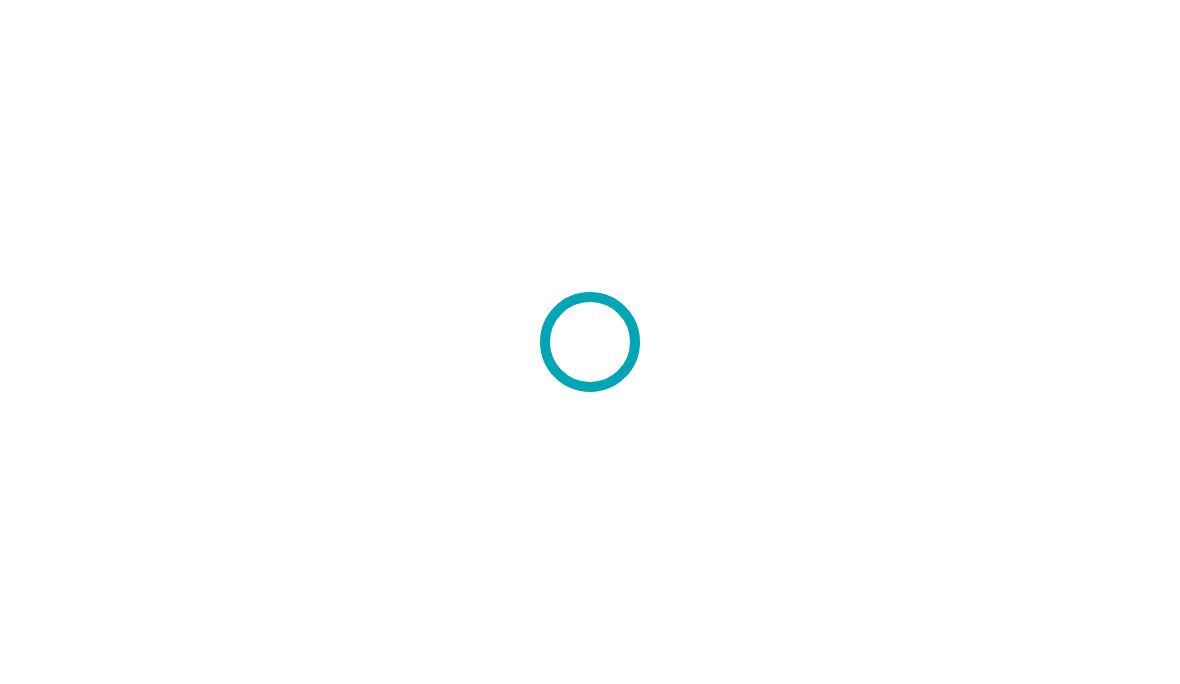 scroll, scrollTop: 0, scrollLeft: 0, axis: both 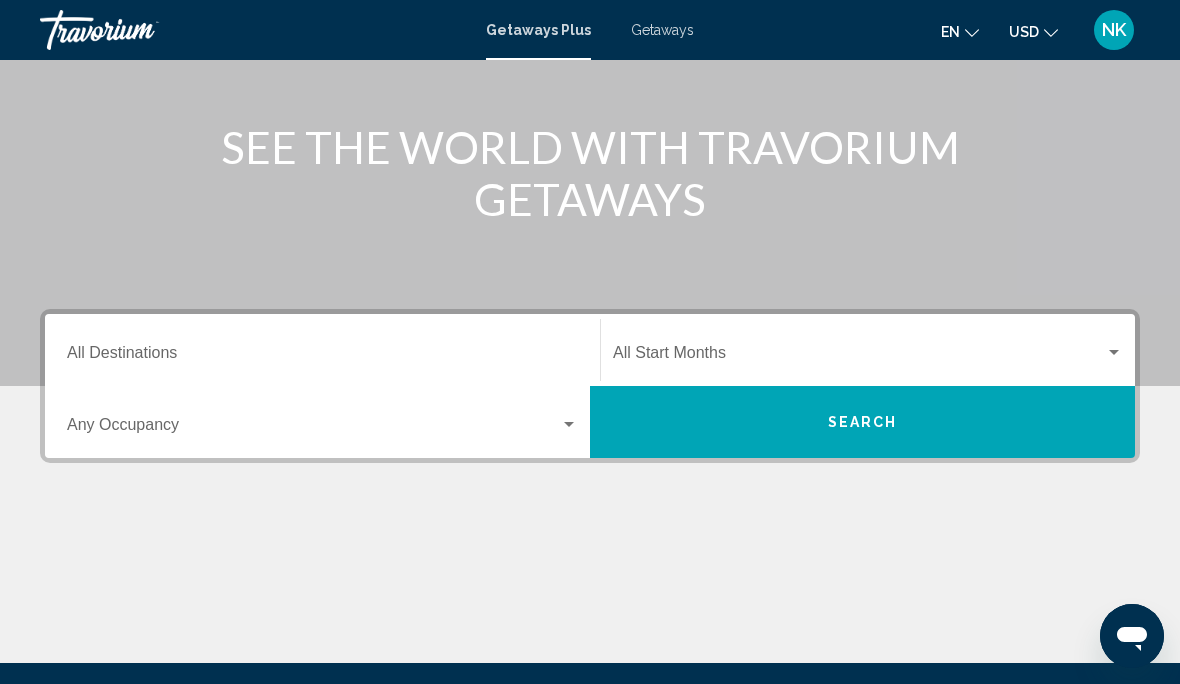 click on "Destination All Destinations" at bounding box center (322, 357) 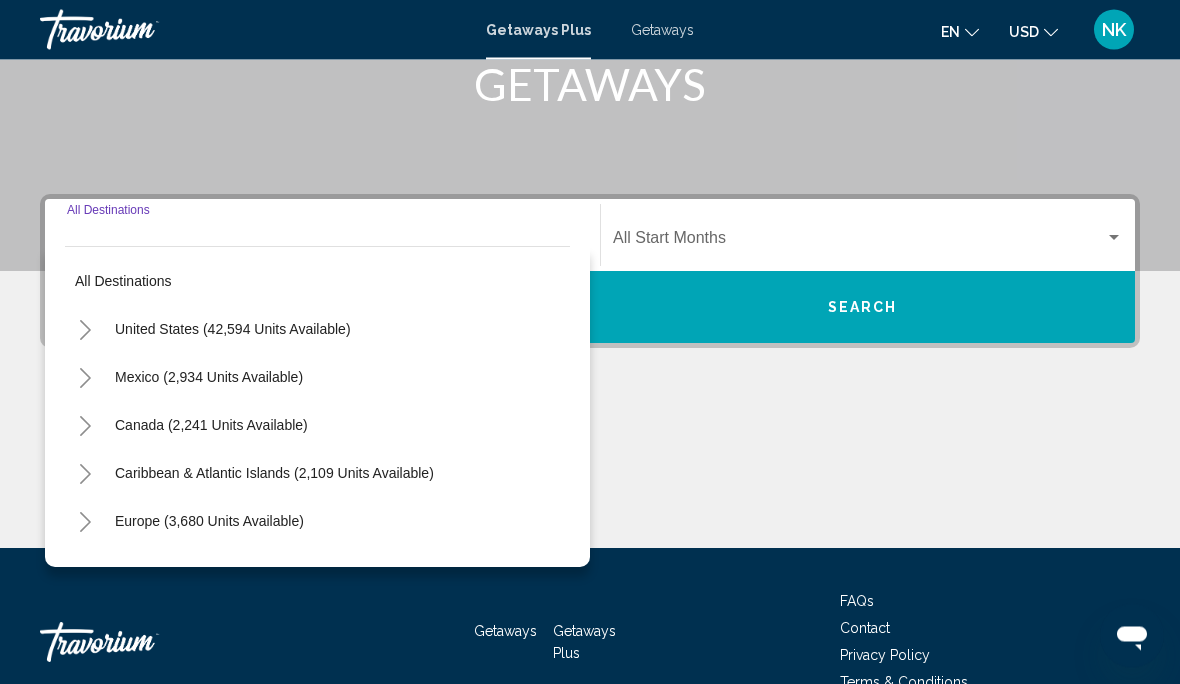 scroll, scrollTop: 360, scrollLeft: 0, axis: vertical 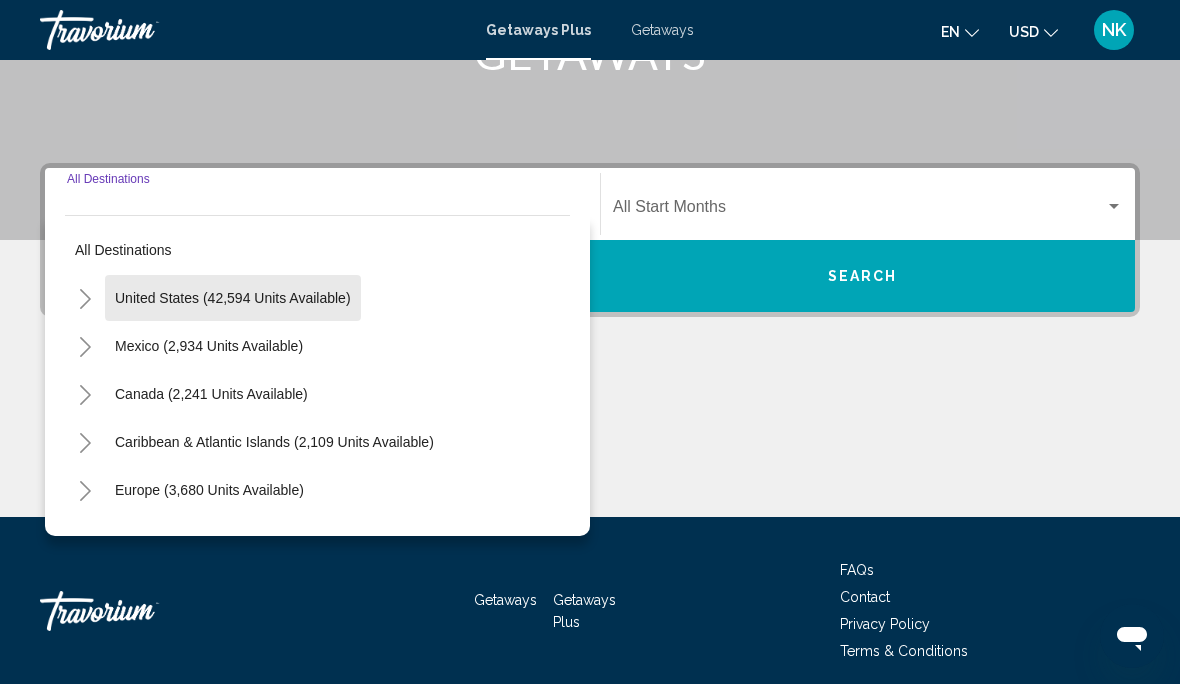 click on "United States (42,594 units available)" at bounding box center [209, 346] 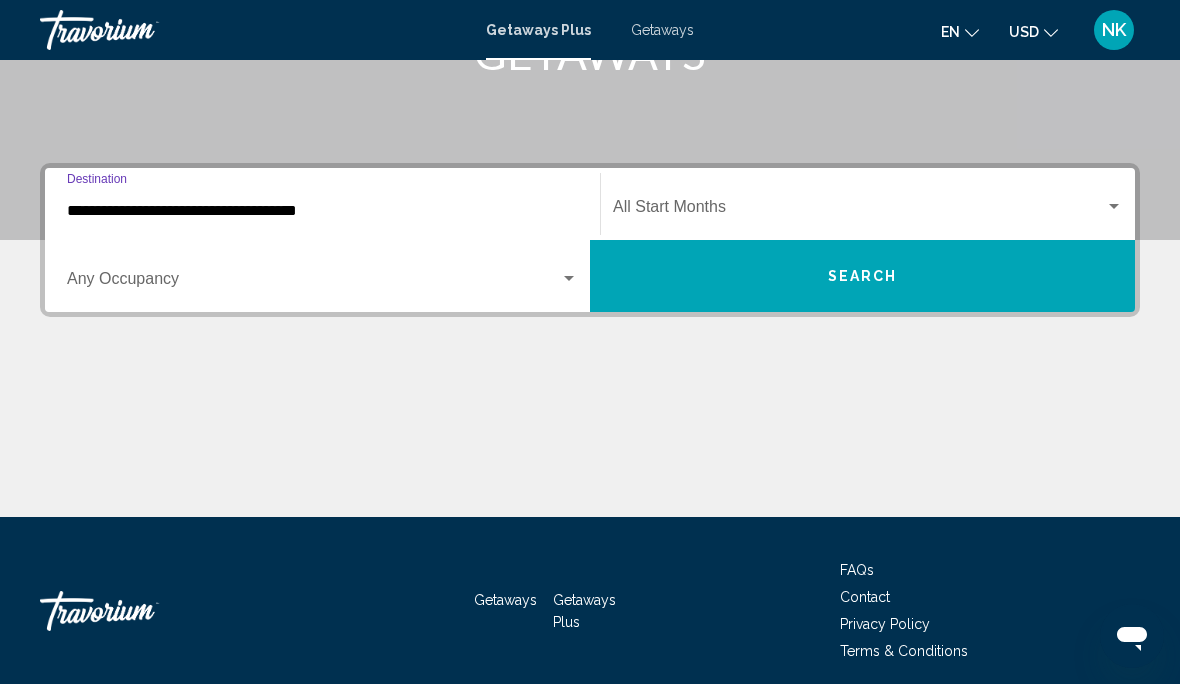 click on "**********" at bounding box center (322, 211) 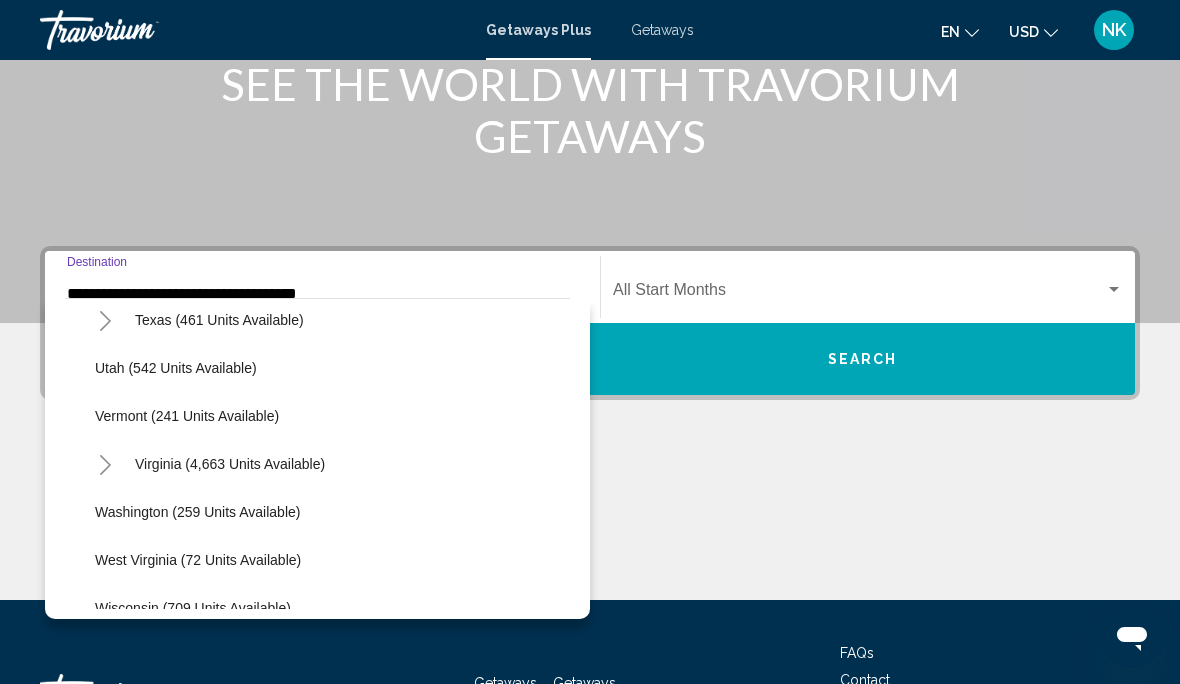 scroll, scrollTop: 1602, scrollLeft: 0, axis: vertical 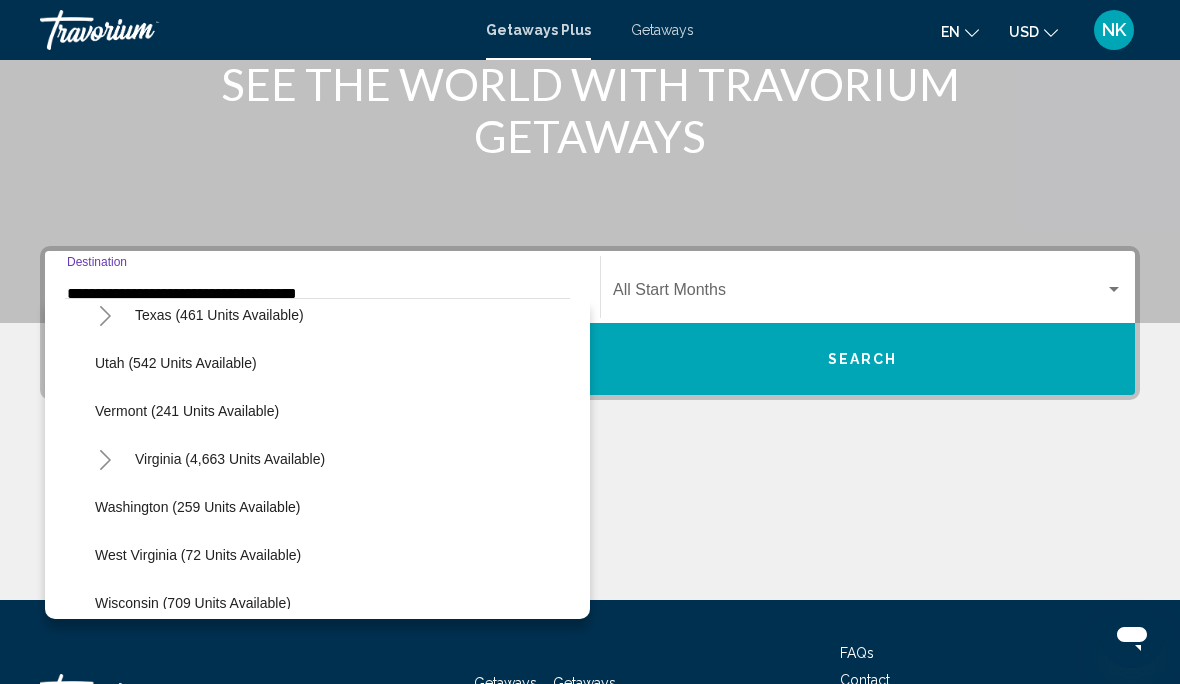 click on "Washington (259 units available)" 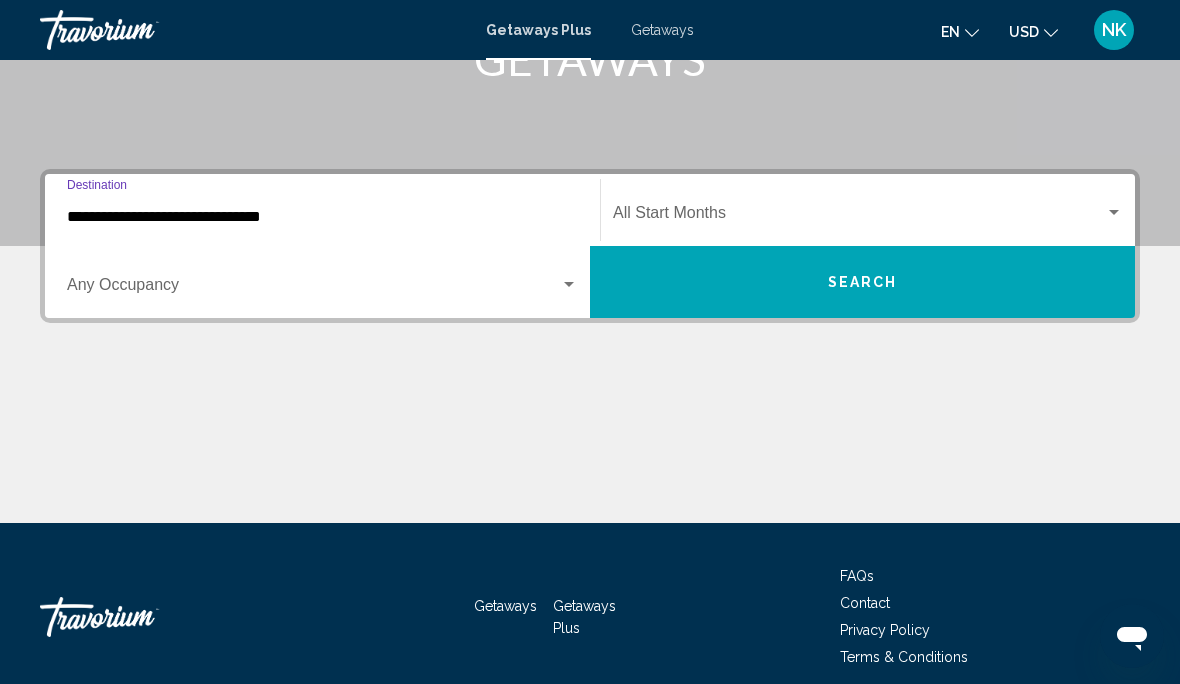 scroll, scrollTop: 360, scrollLeft: 0, axis: vertical 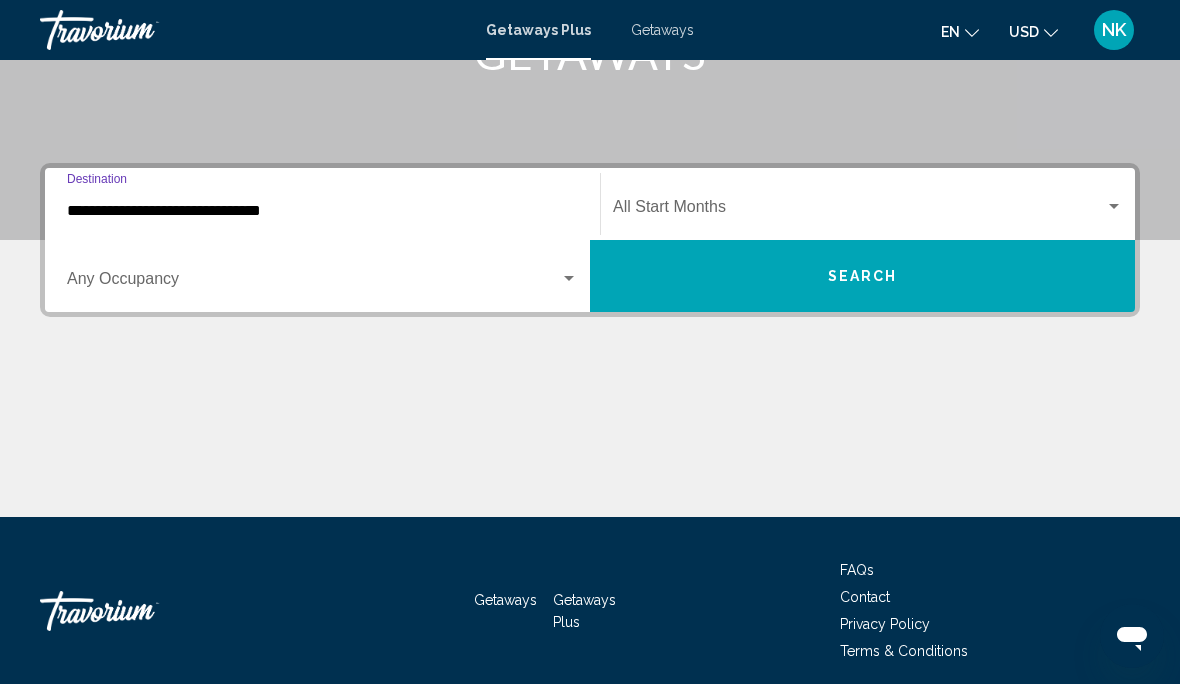 click at bounding box center [859, 211] 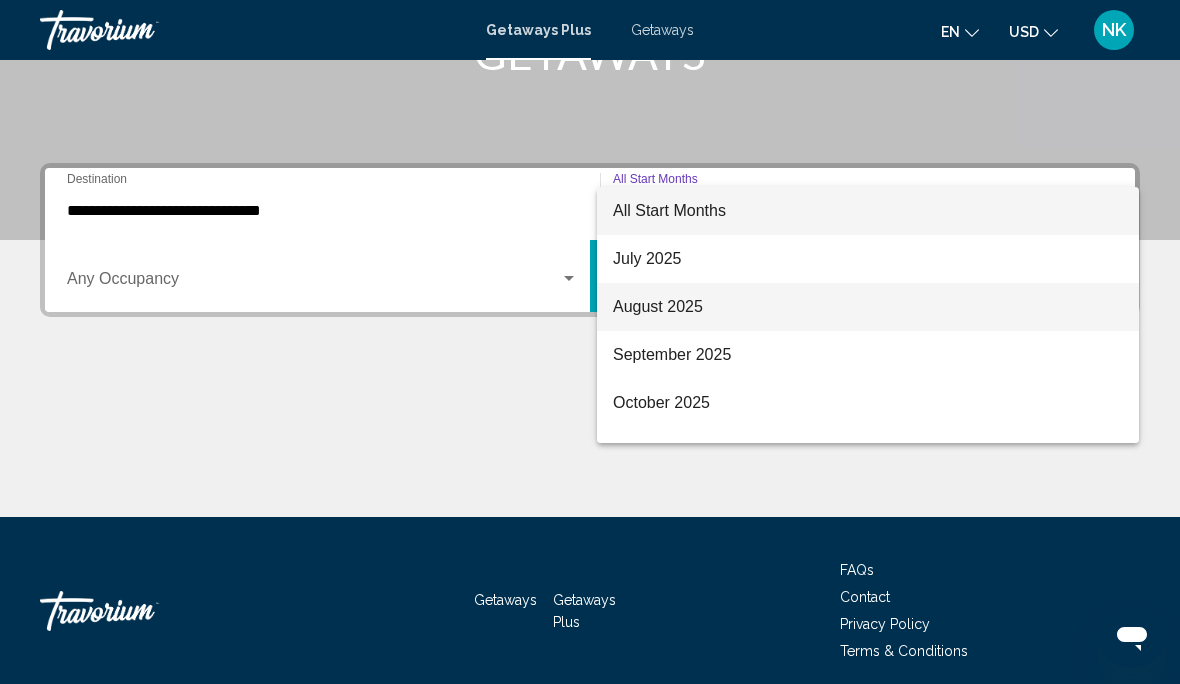 click on "August 2025" at bounding box center [868, 307] 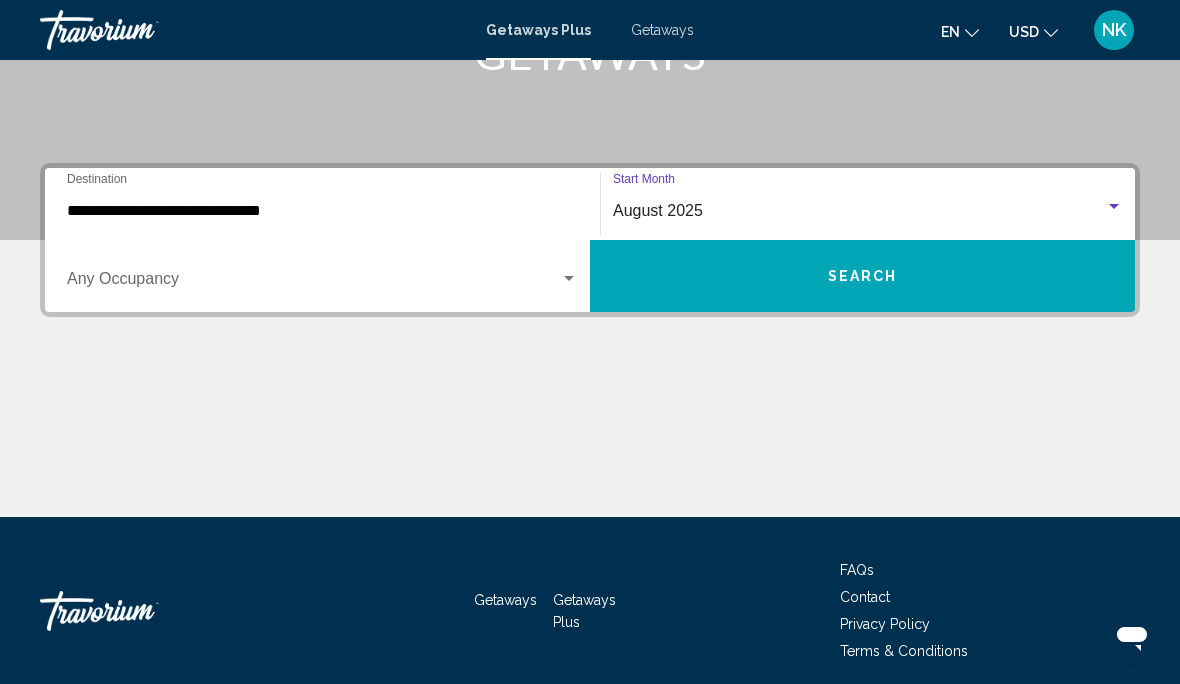 click on "Search" at bounding box center [862, 276] 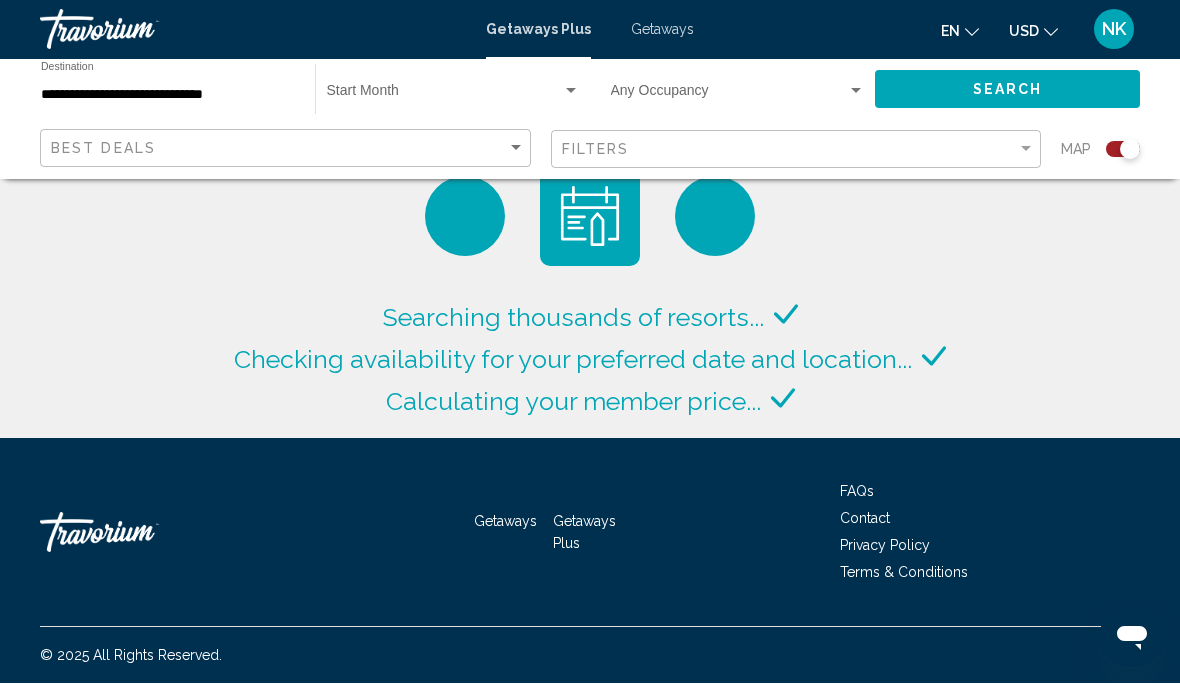 scroll, scrollTop: 1, scrollLeft: 0, axis: vertical 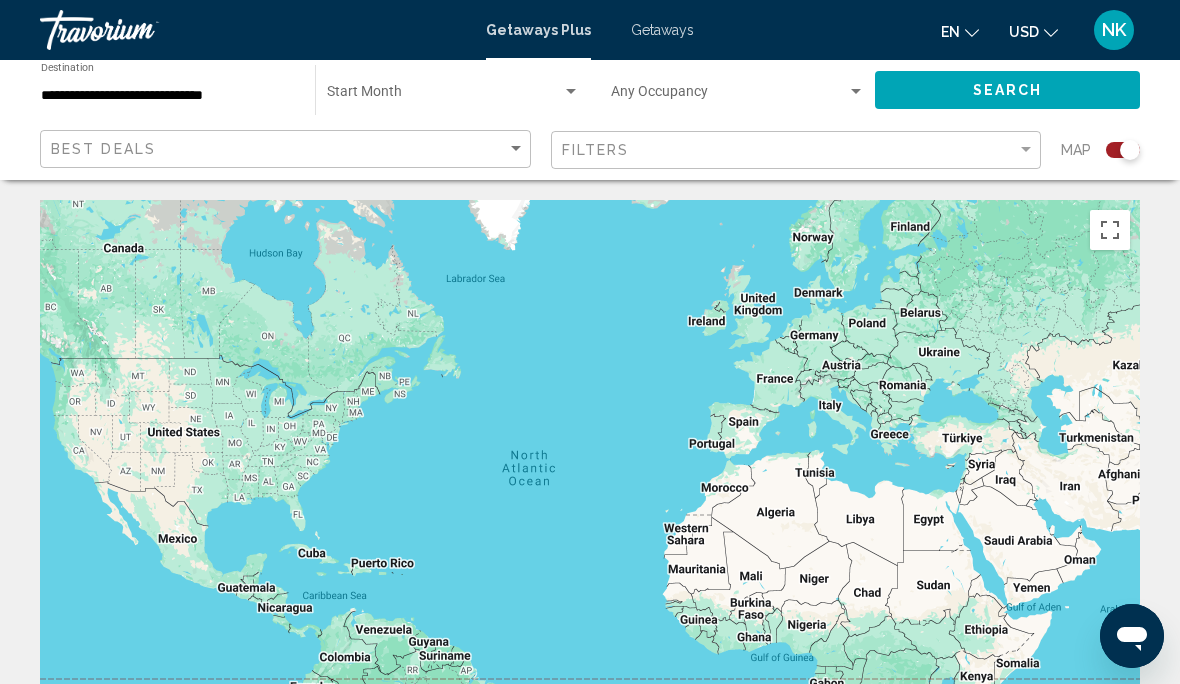 click at bounding box center [444, 96] 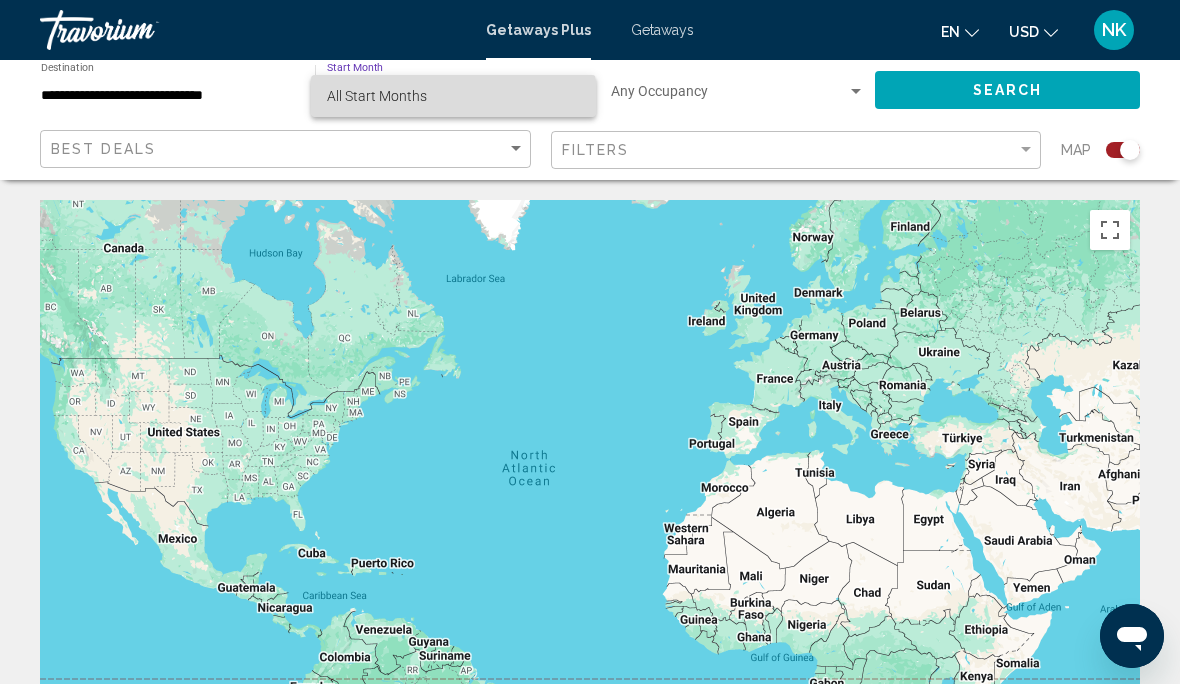 click on "All Start Months" at bounding box center [453, 96] 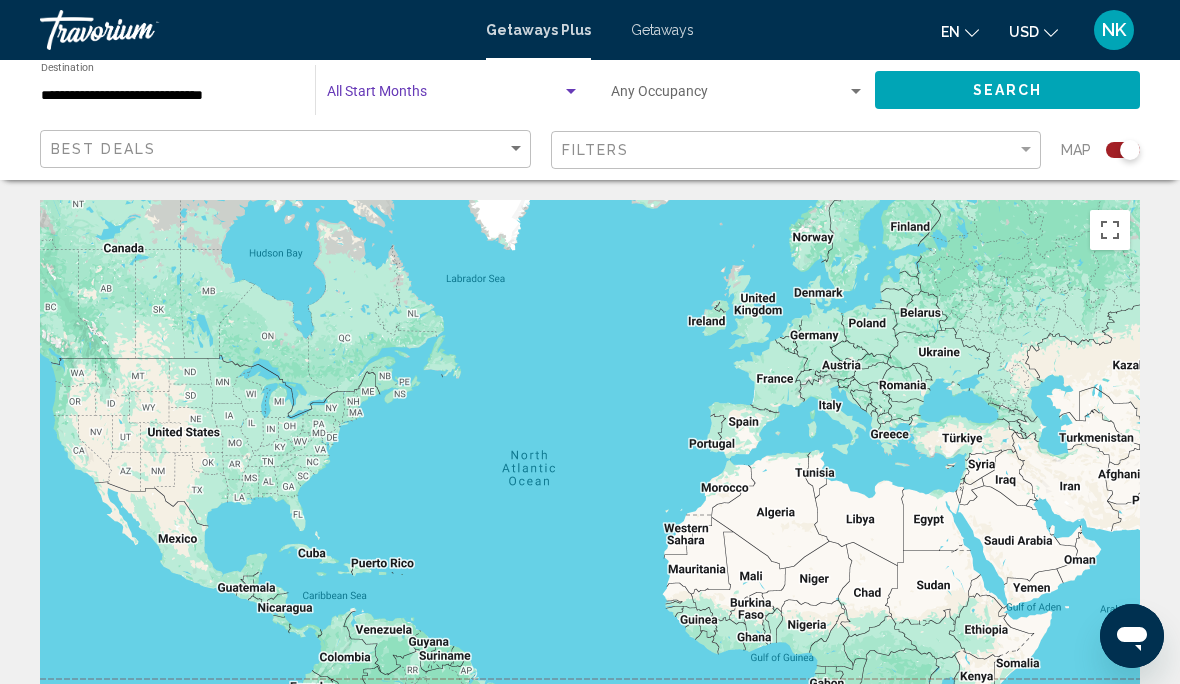 click on "Search" 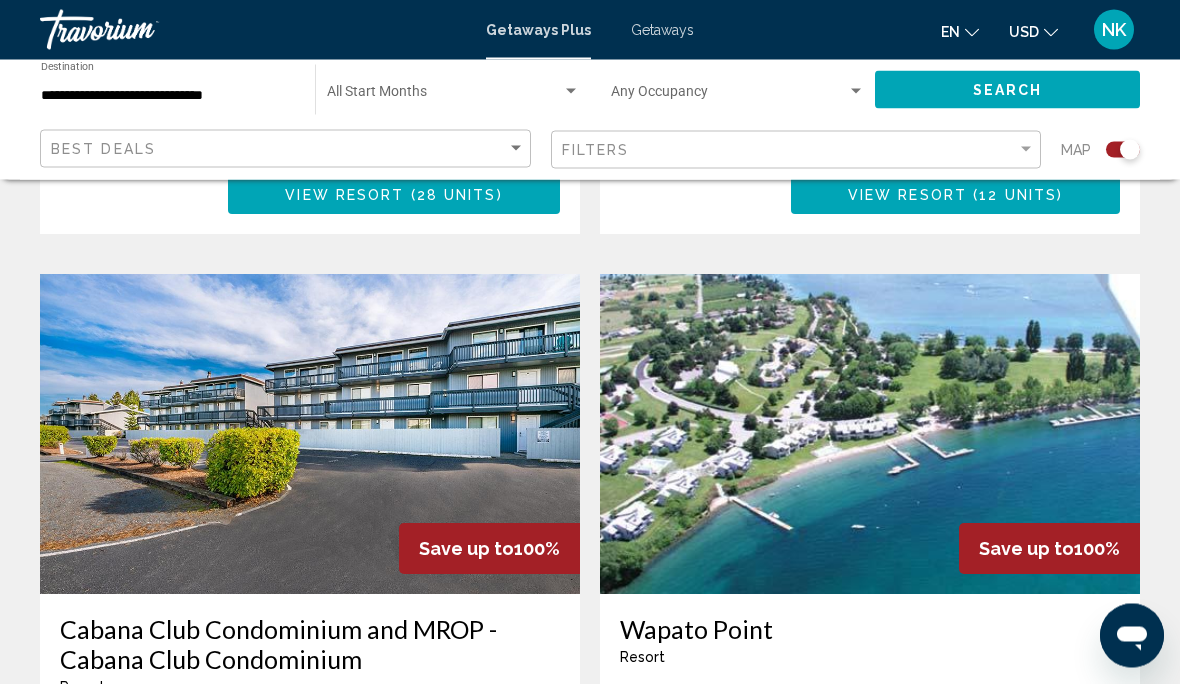 scroll, scrollTop: 1931, scrollLeft: 0, axis: vertical 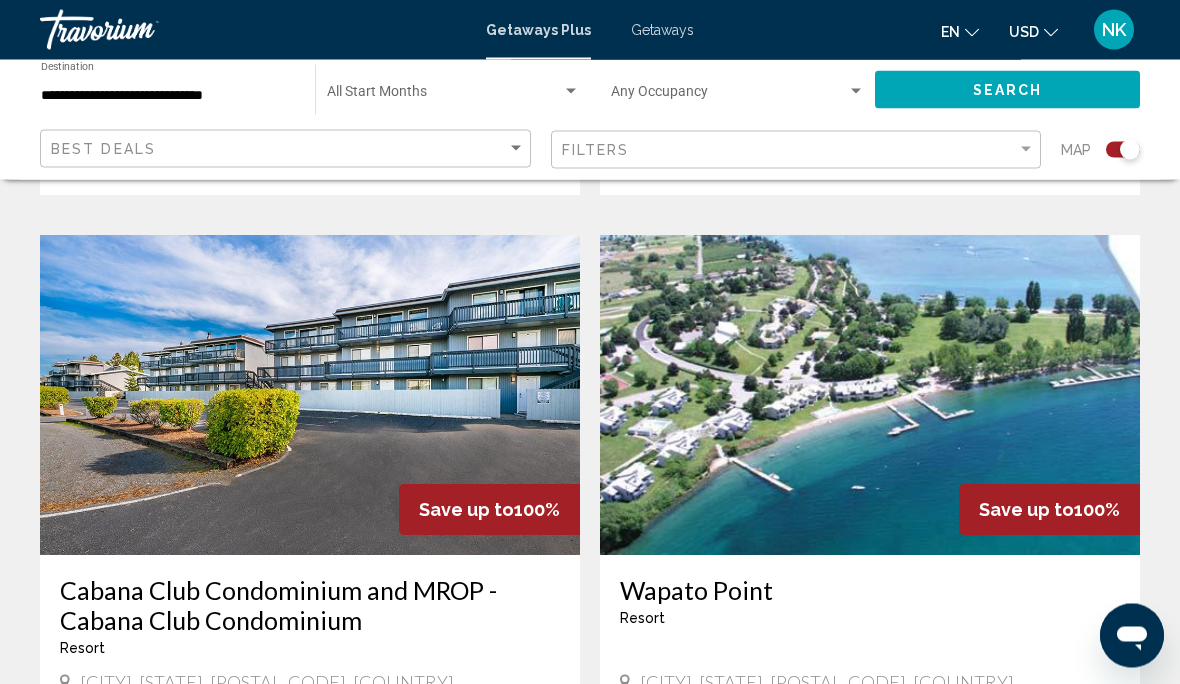 click at bounding box center (870, 396) 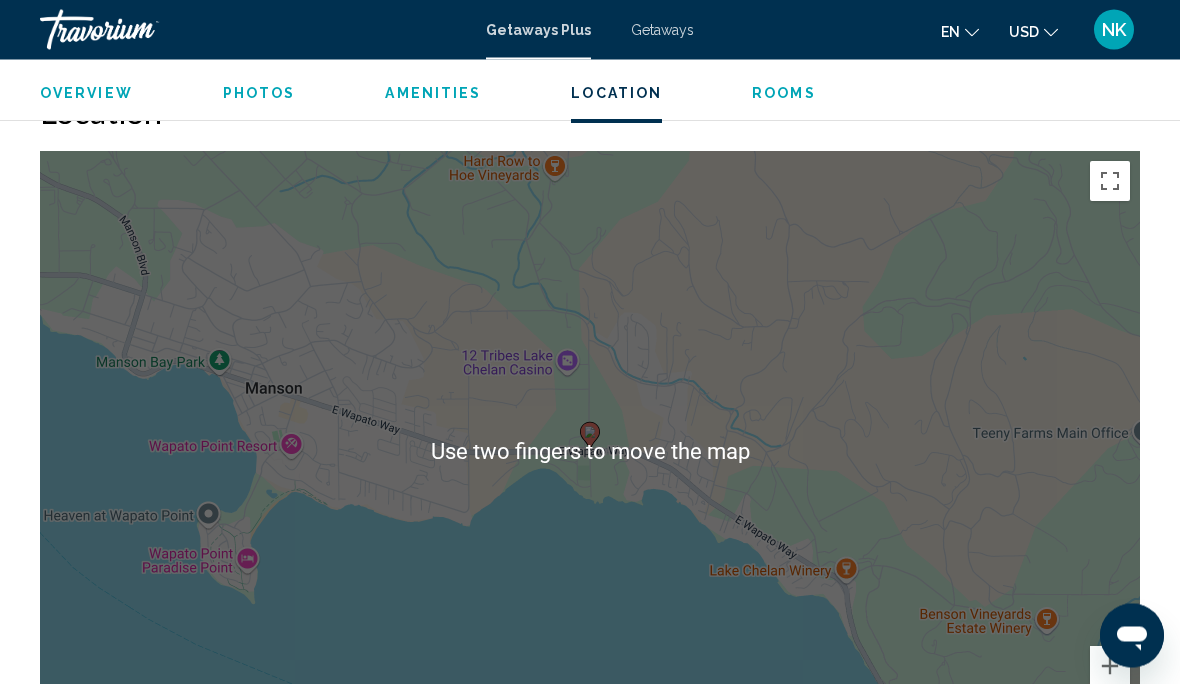 scroll, scrollTop: 2337, scrollLeft: 0, axis: vertical 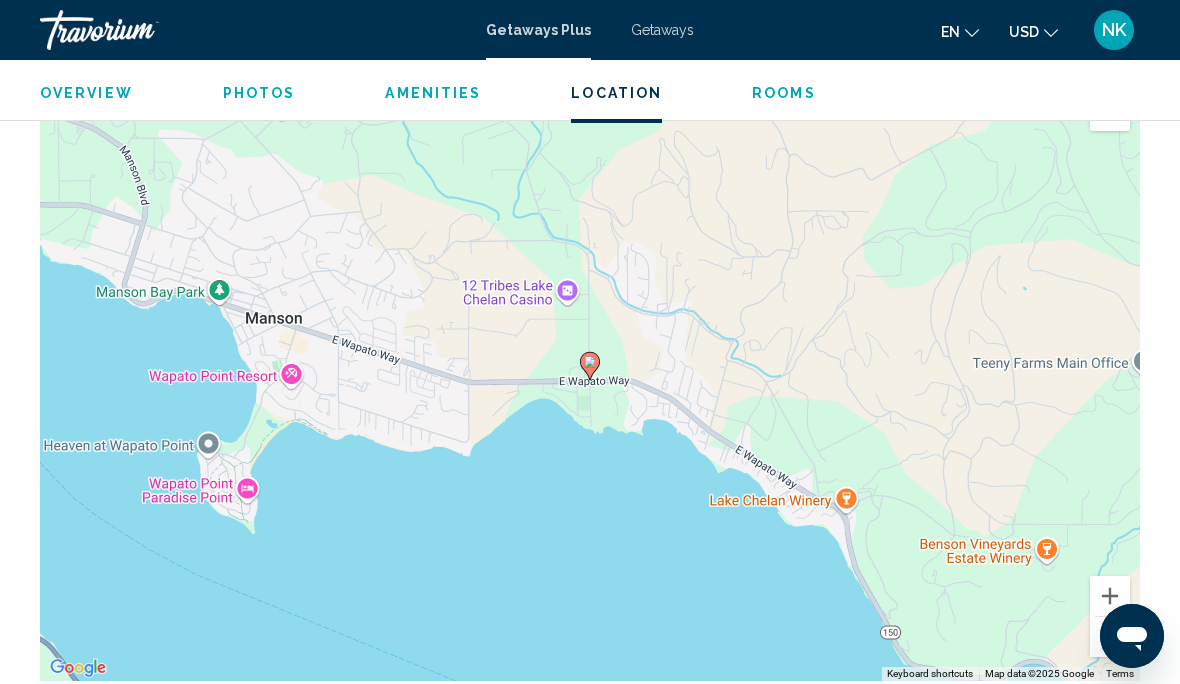 click at bounding box center [1110, 637] 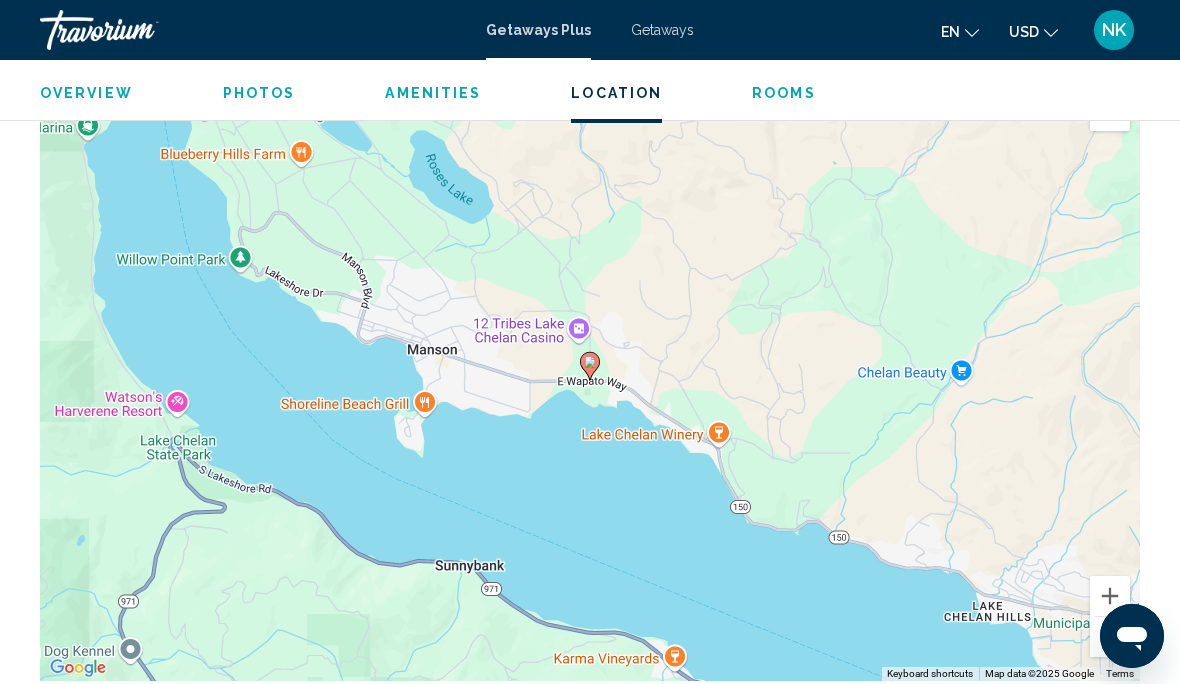 click at bounding box center [1110, 637] 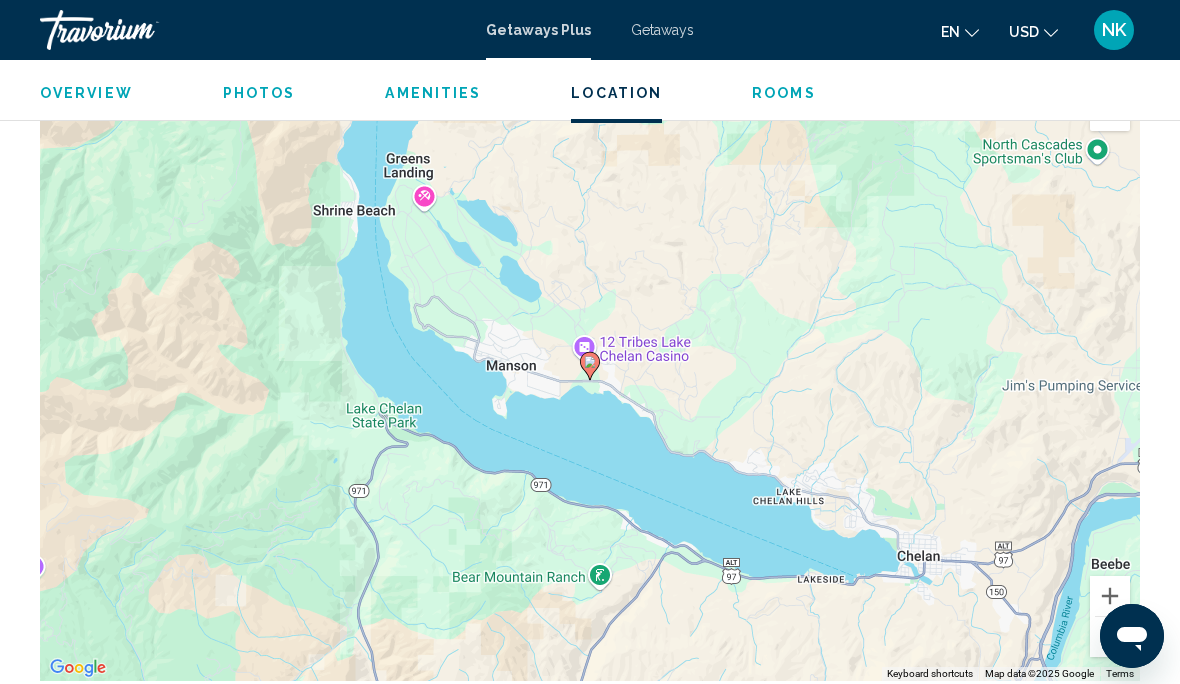 click at bounding box center [1110, 637] 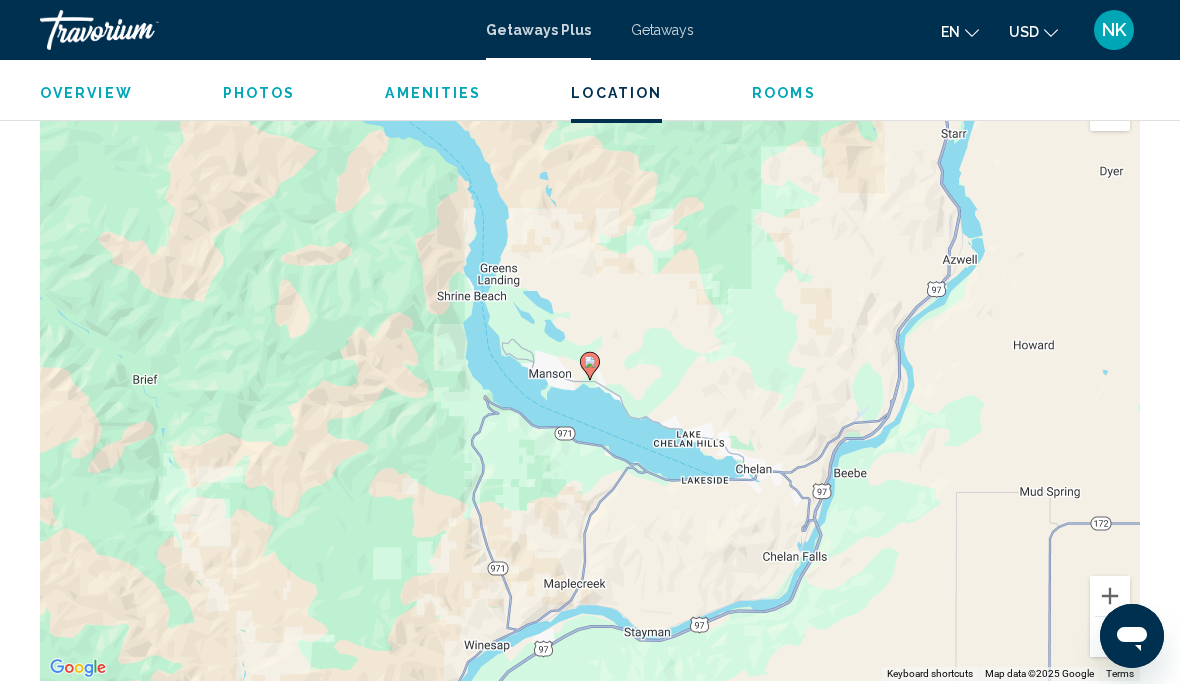 click at bounding box center (1110, 637) 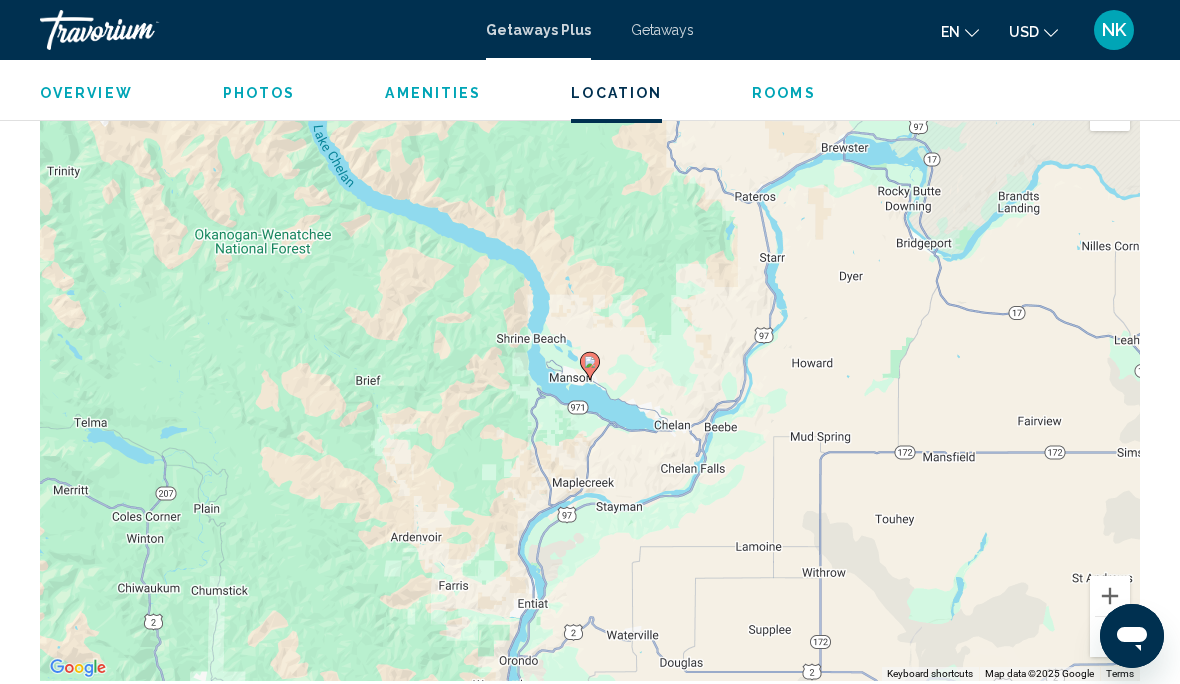click at bounding box center [1110, 637] 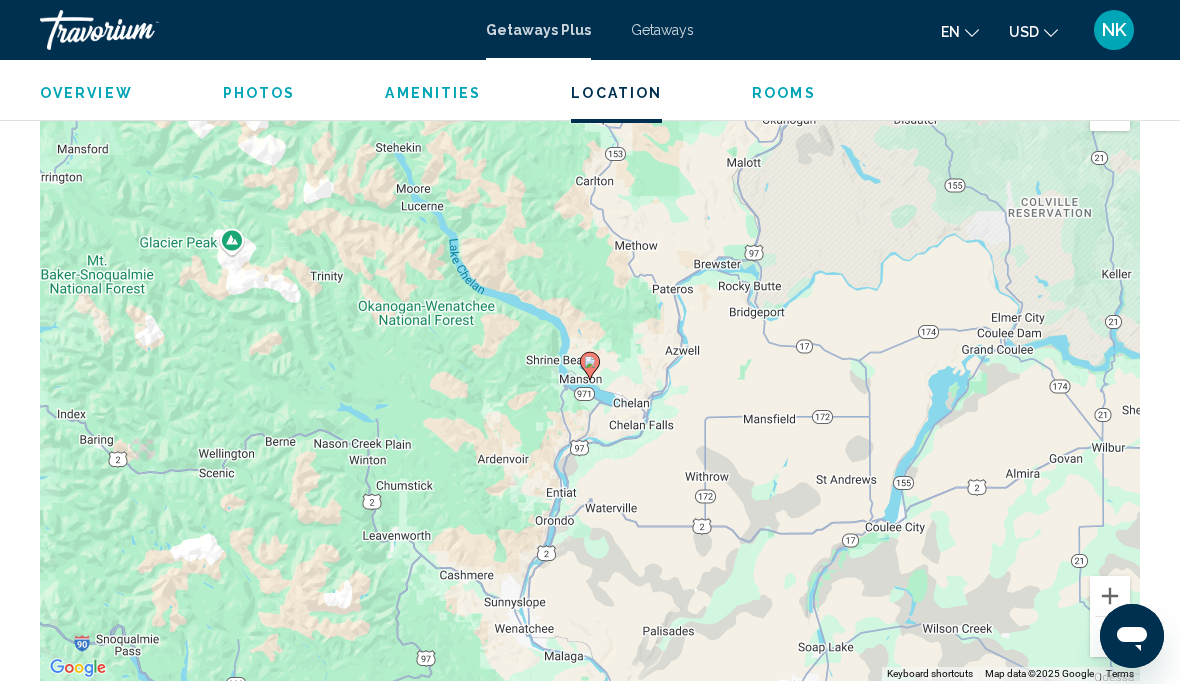 click at bounding box center (1110, 637) 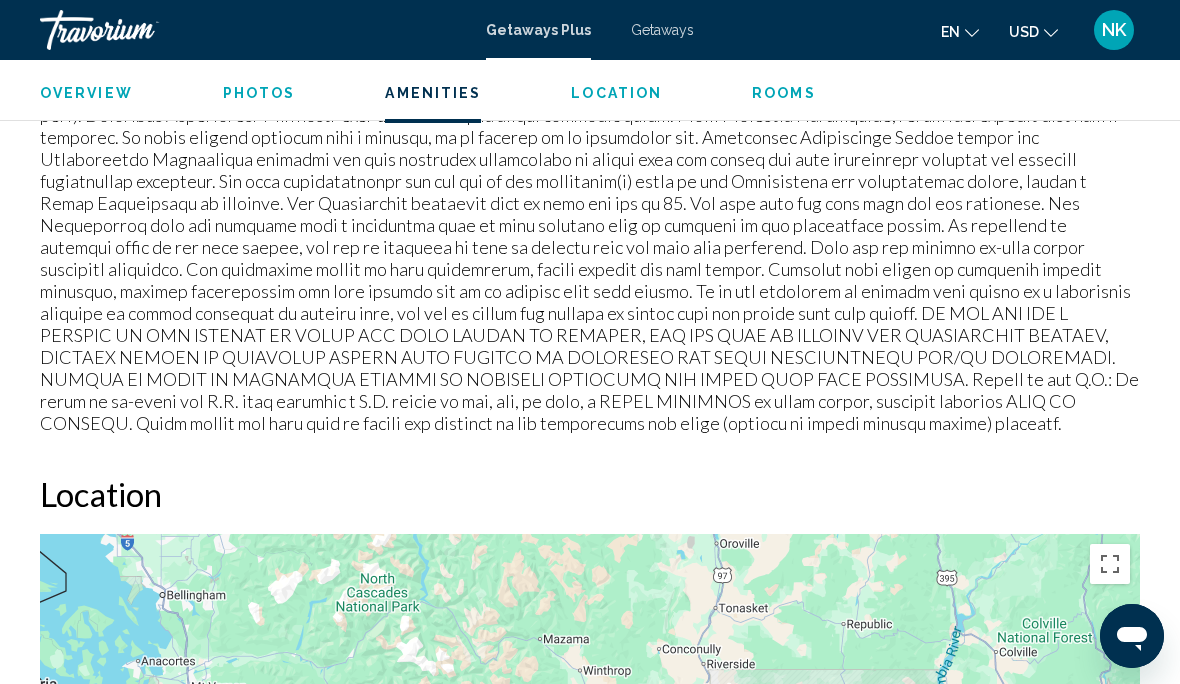 scroll, scrollTop: 1949, scrollLeft: 0, axis: vertical 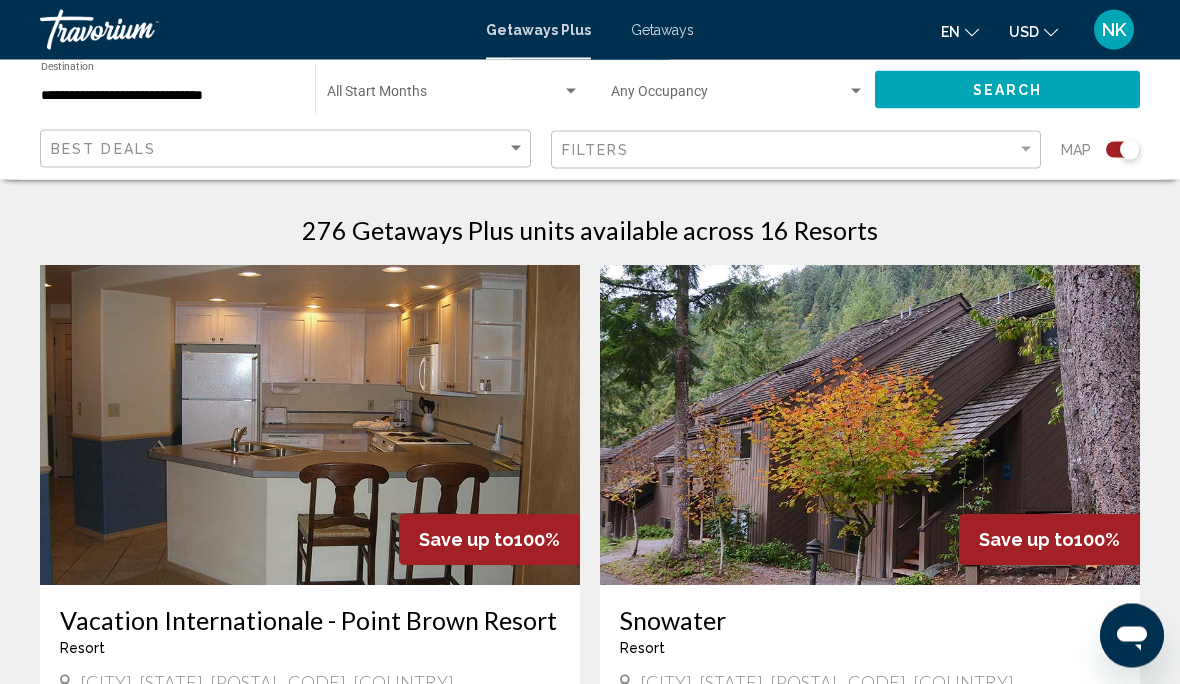 click at bounding box center [310, 426] 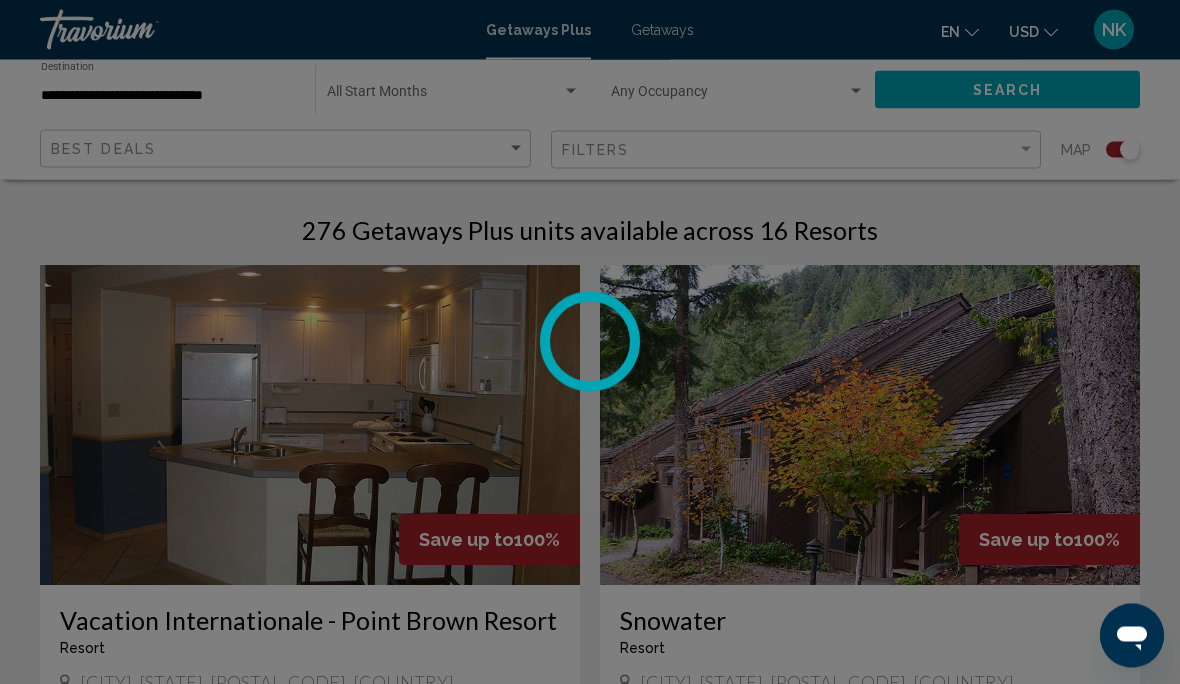 scroll, scrollTop: 625, scrollLeft: 0, axis: vertical 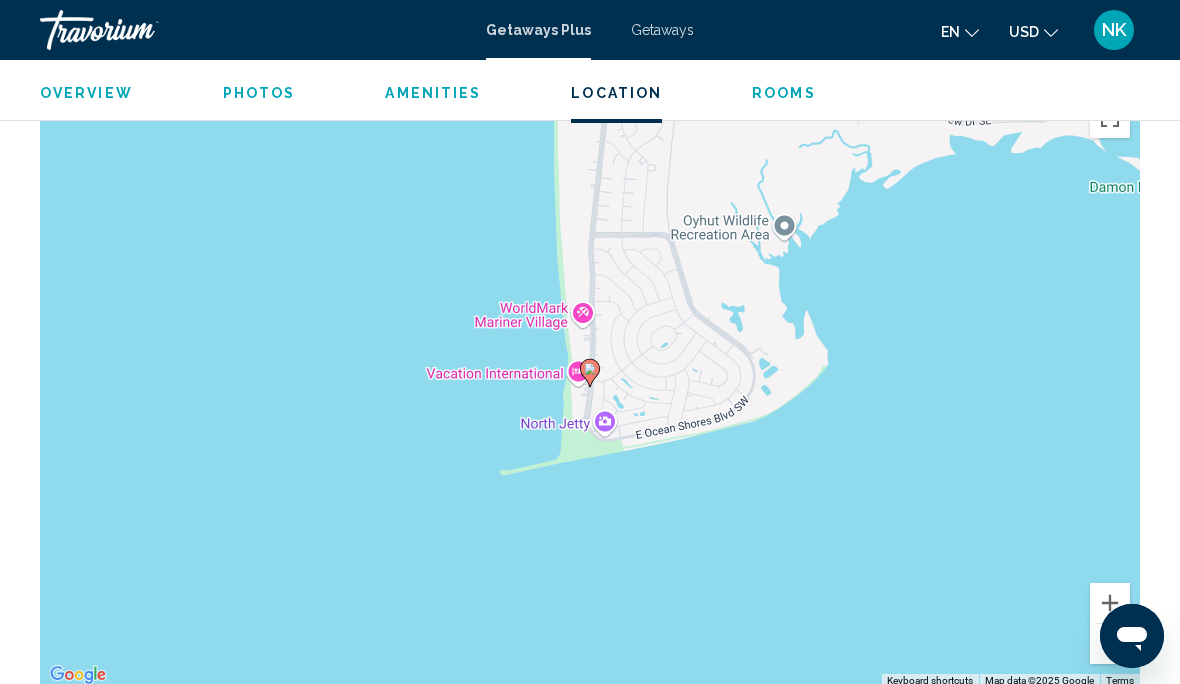 click at bounding box center [1110, 644] 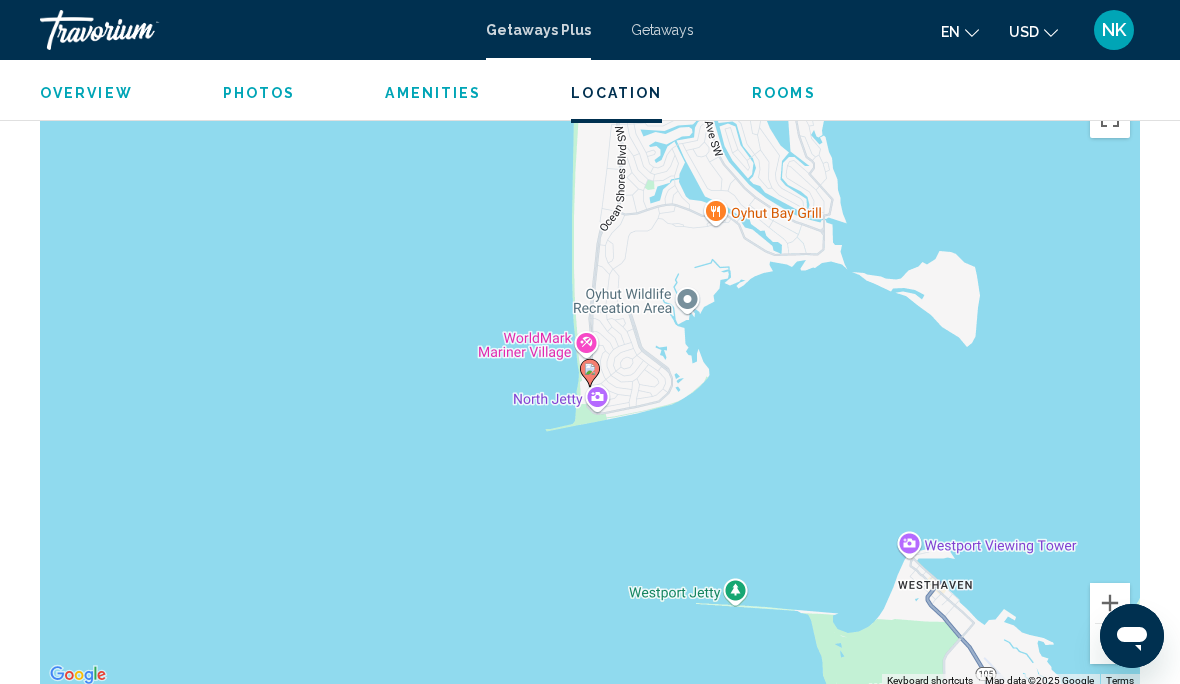 click at bounding box center [1110, 644] 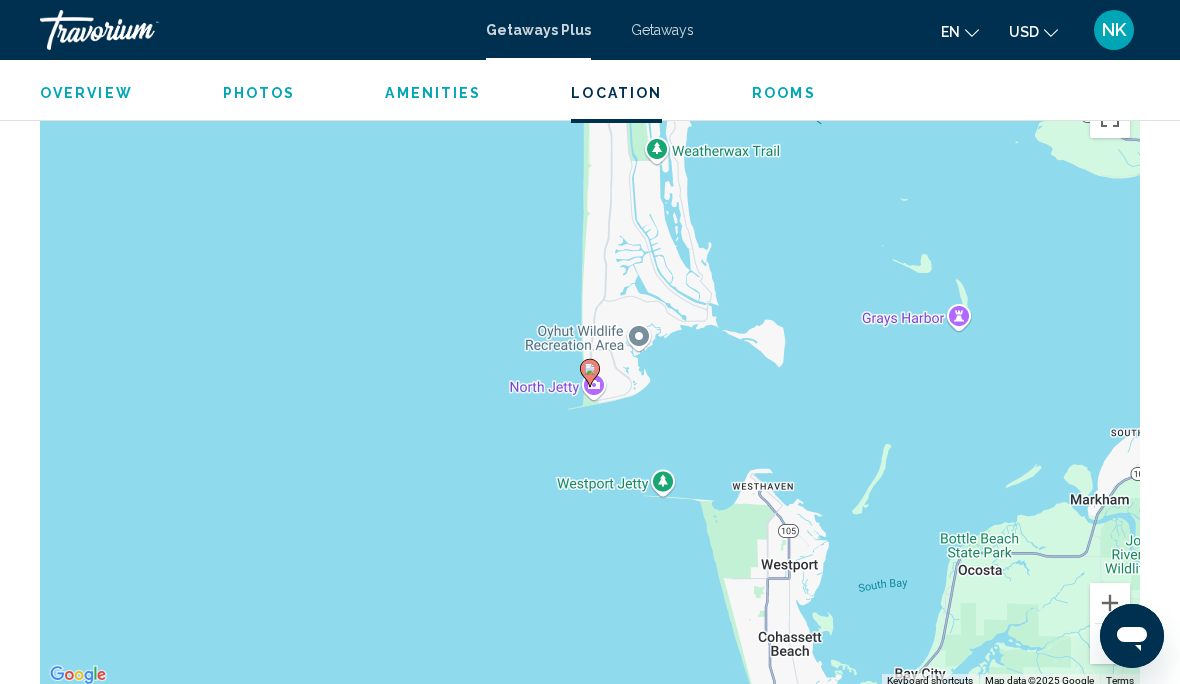 click at bounding box center [1110, 644] 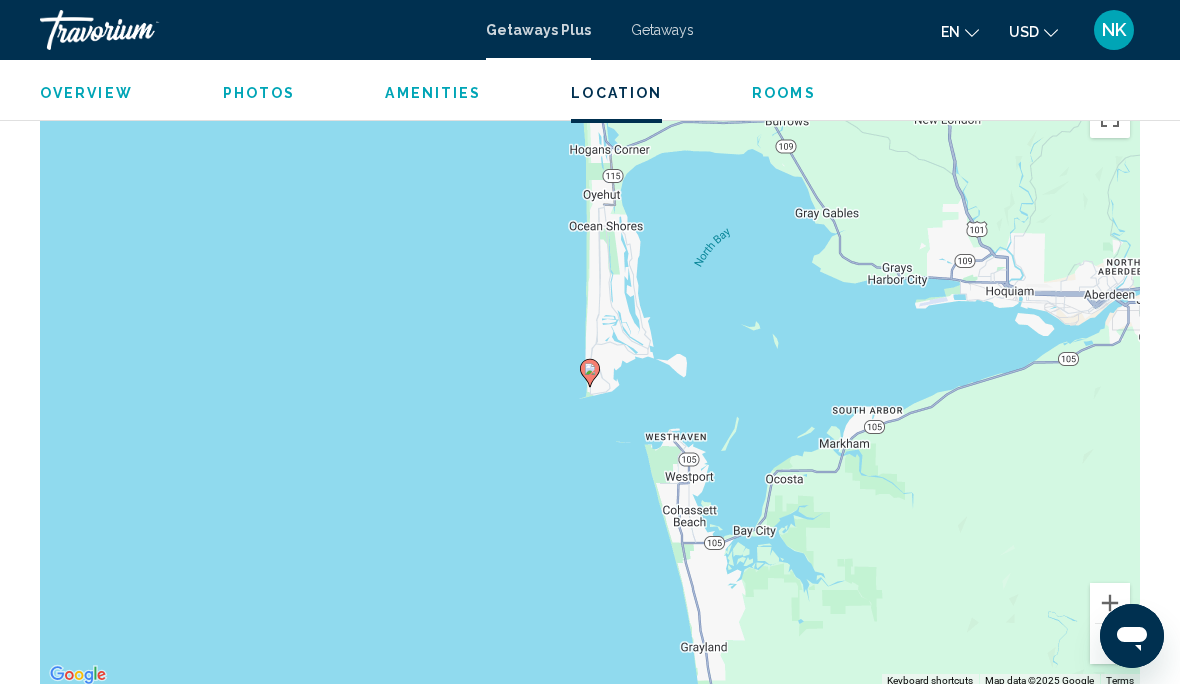 click at bounding box center [1110, 644] 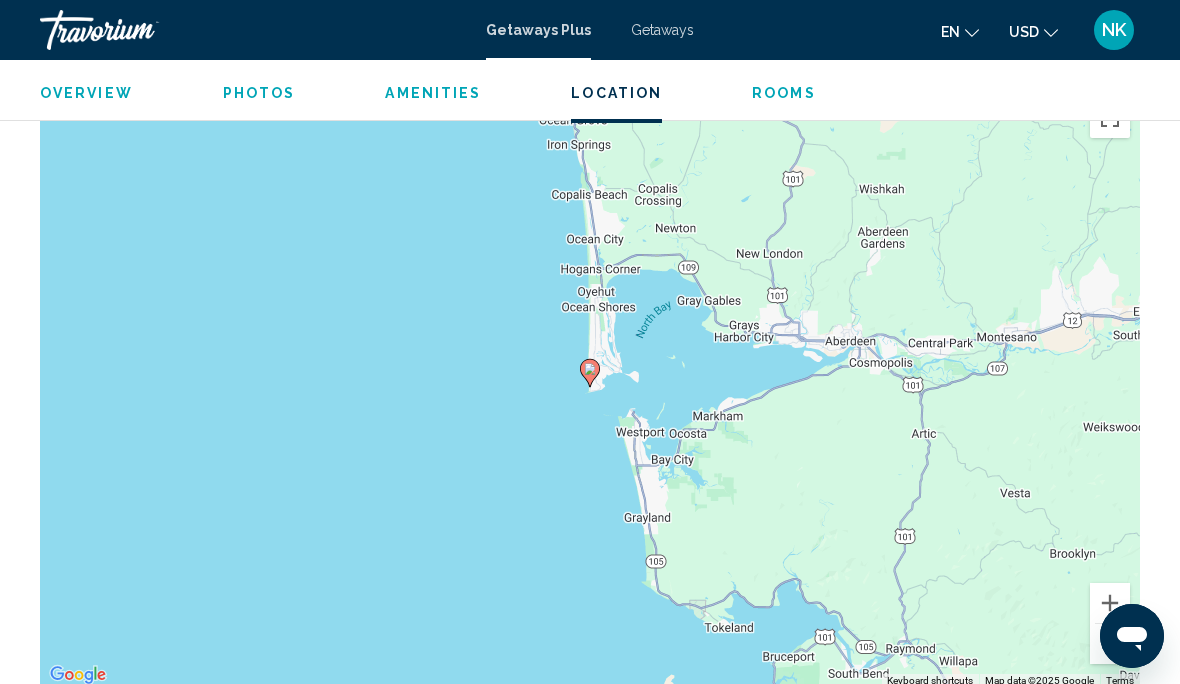 click at bounding box center [1110, 644] 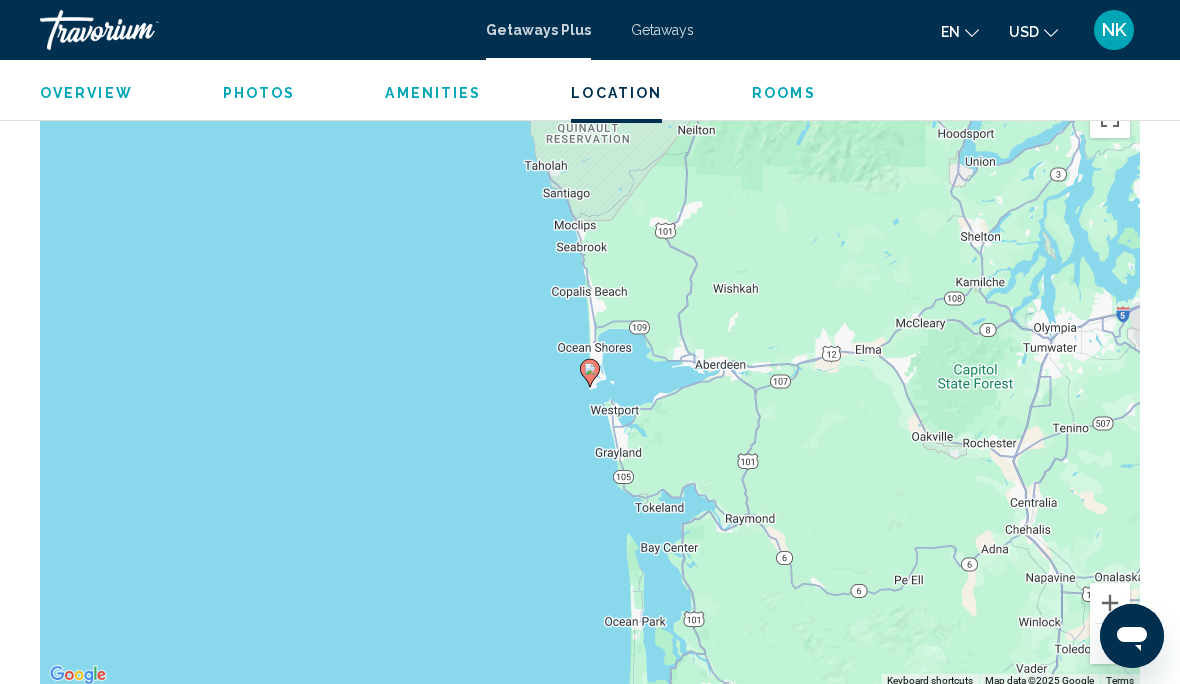 click at bounding box center (1110, 644) 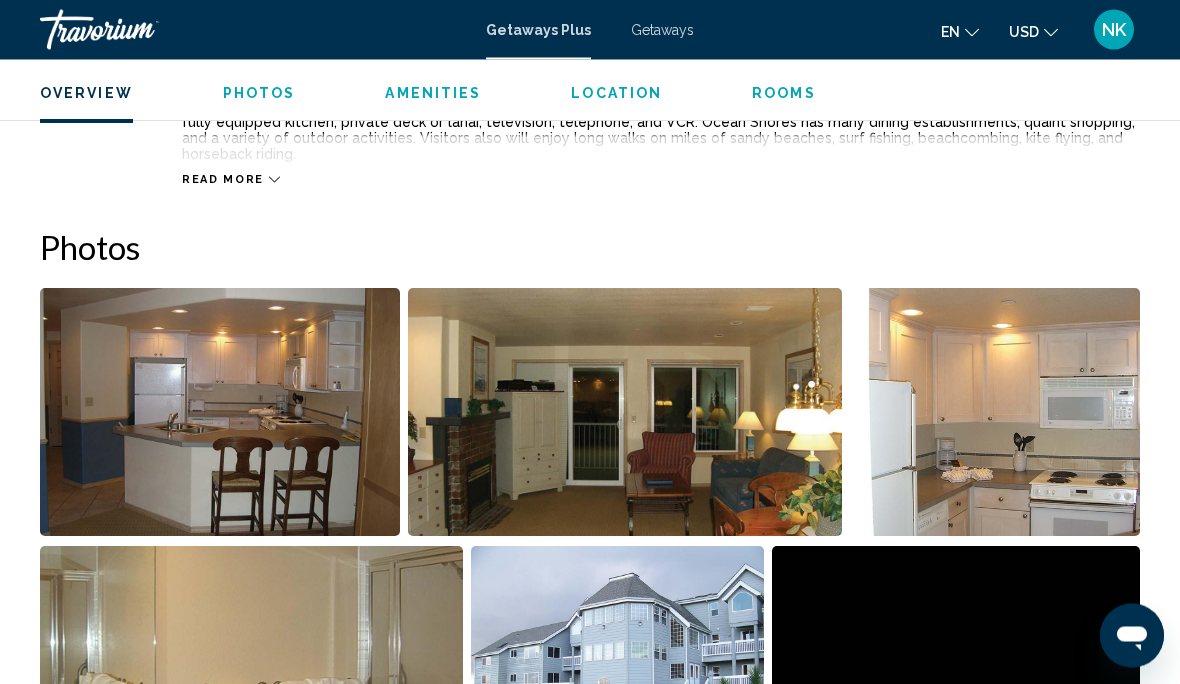scroll, scrollTop: 1173, scrollLeft: 0, axis: vertical 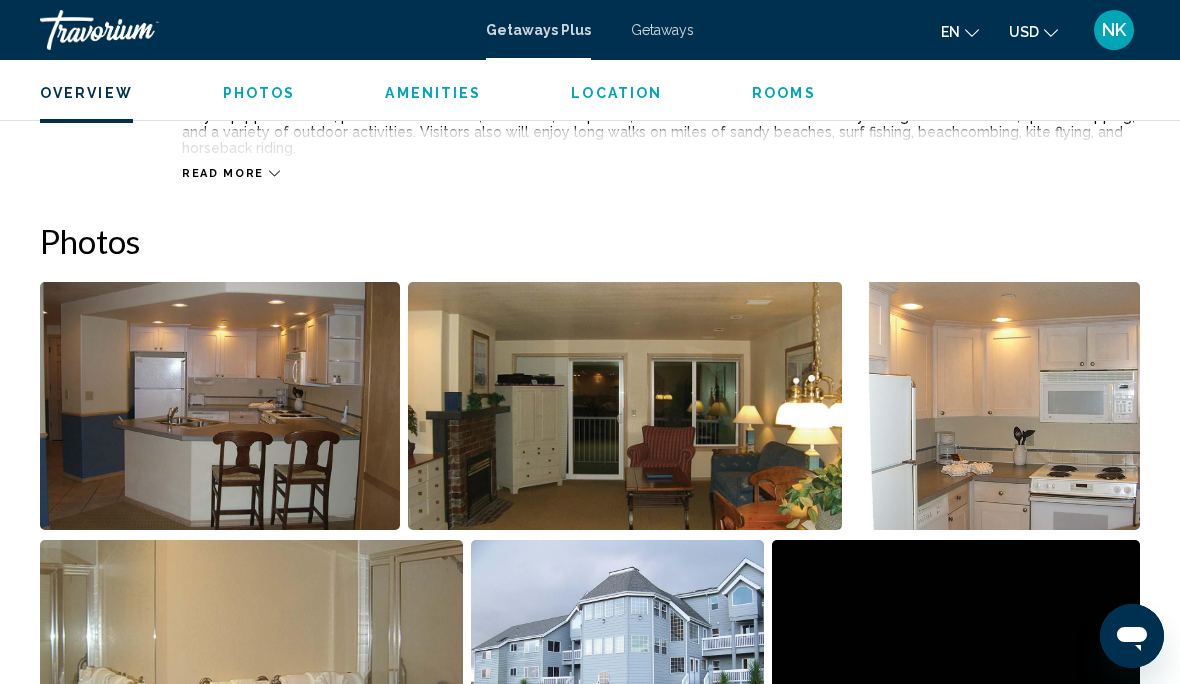 click at bounding box center (220, 406) 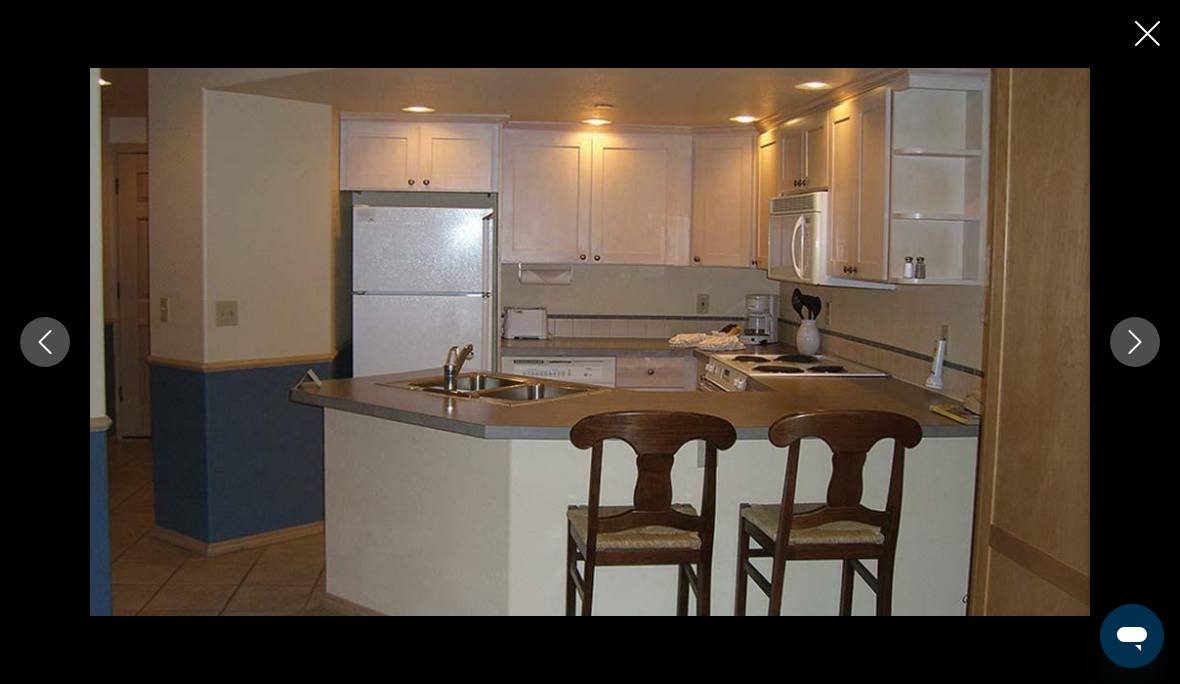 click 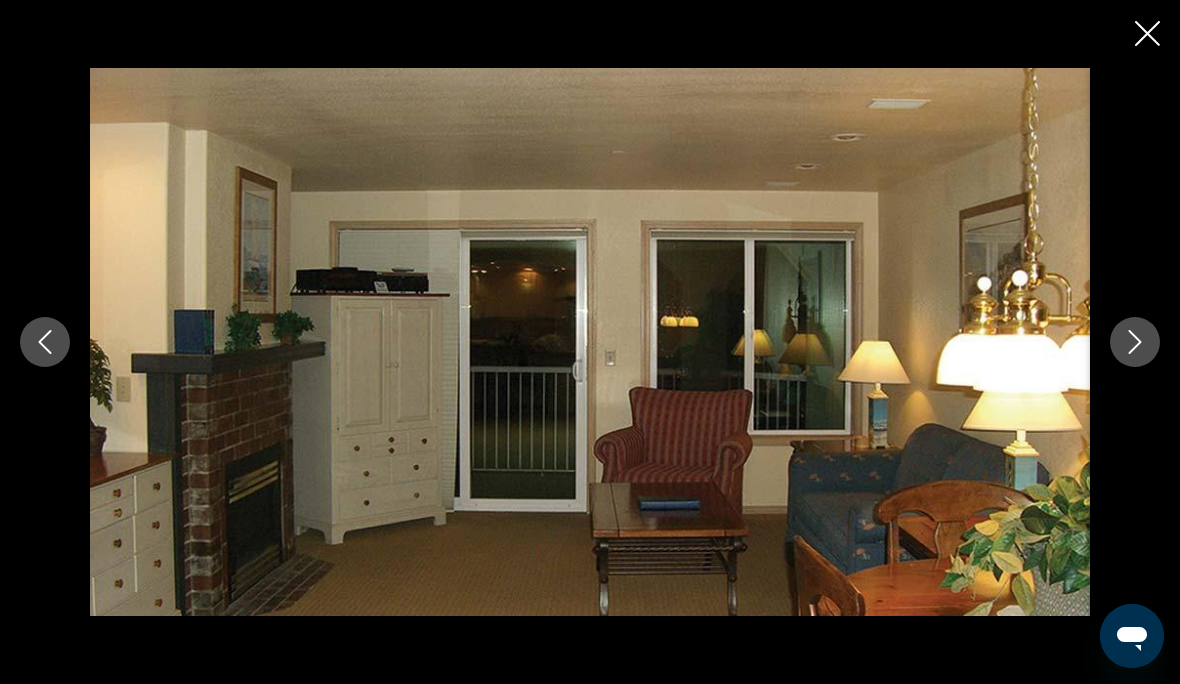 click 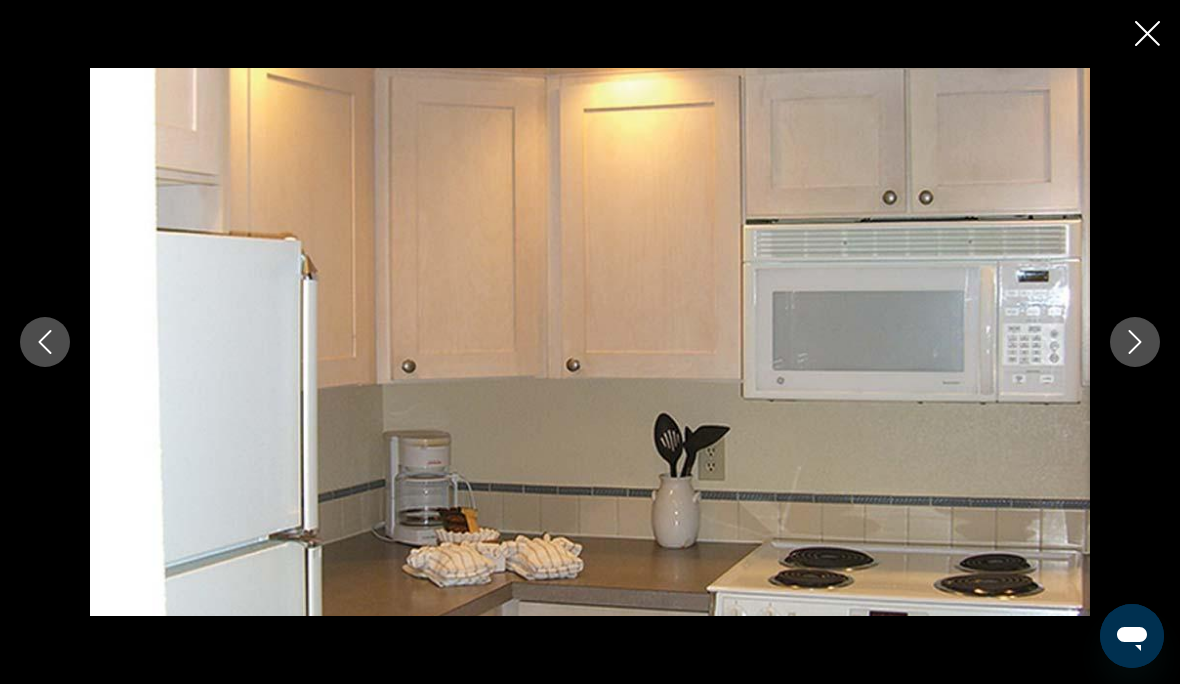 click 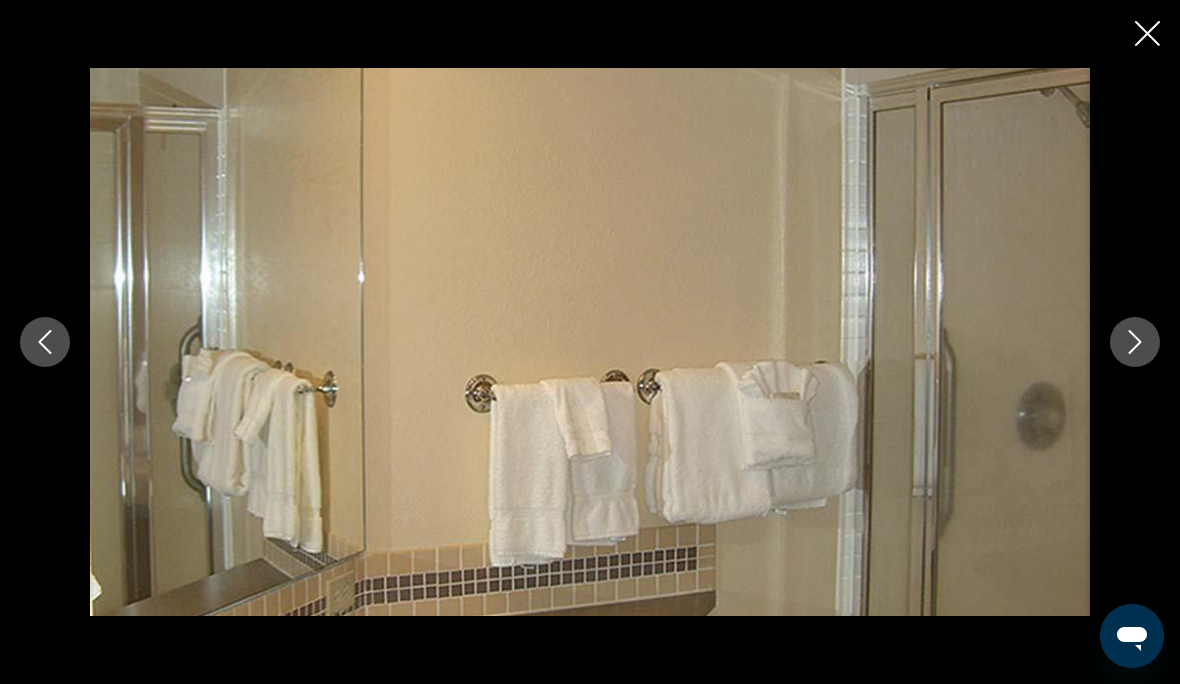 click 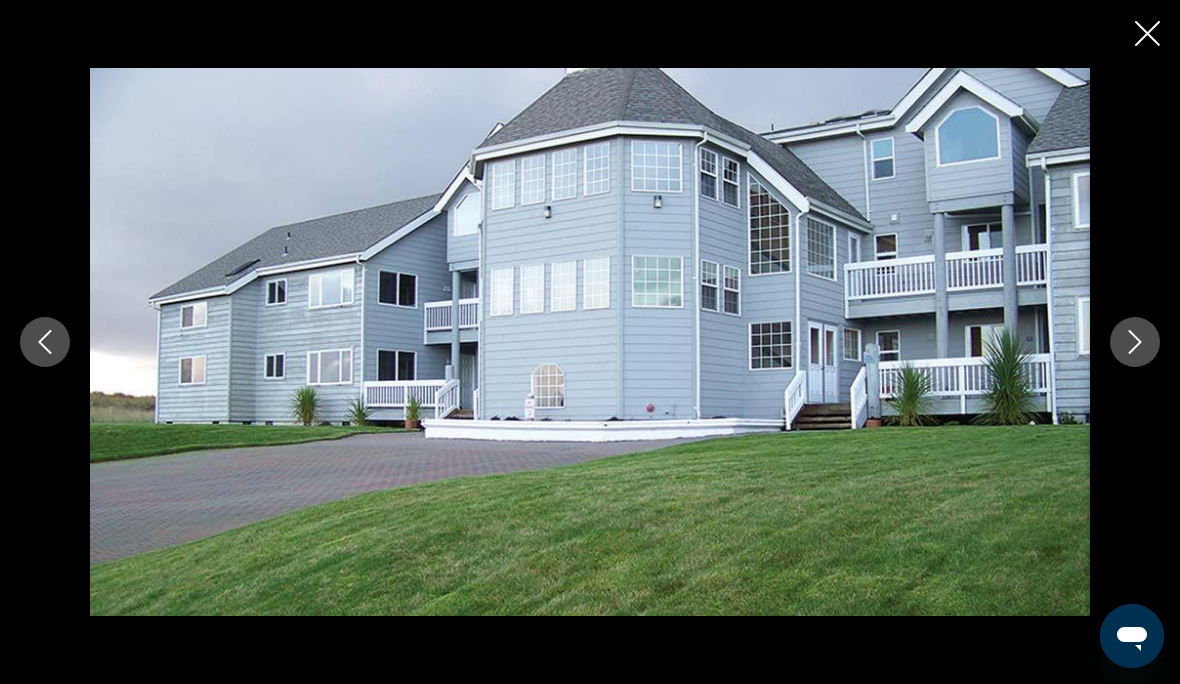 click 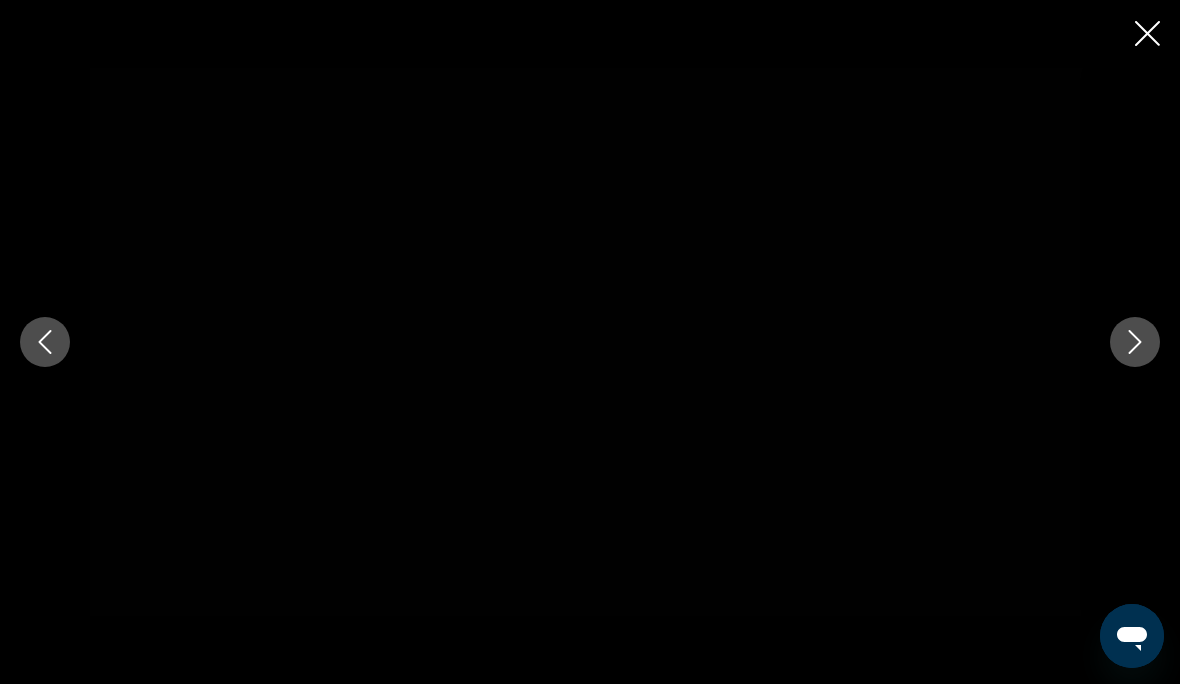 click 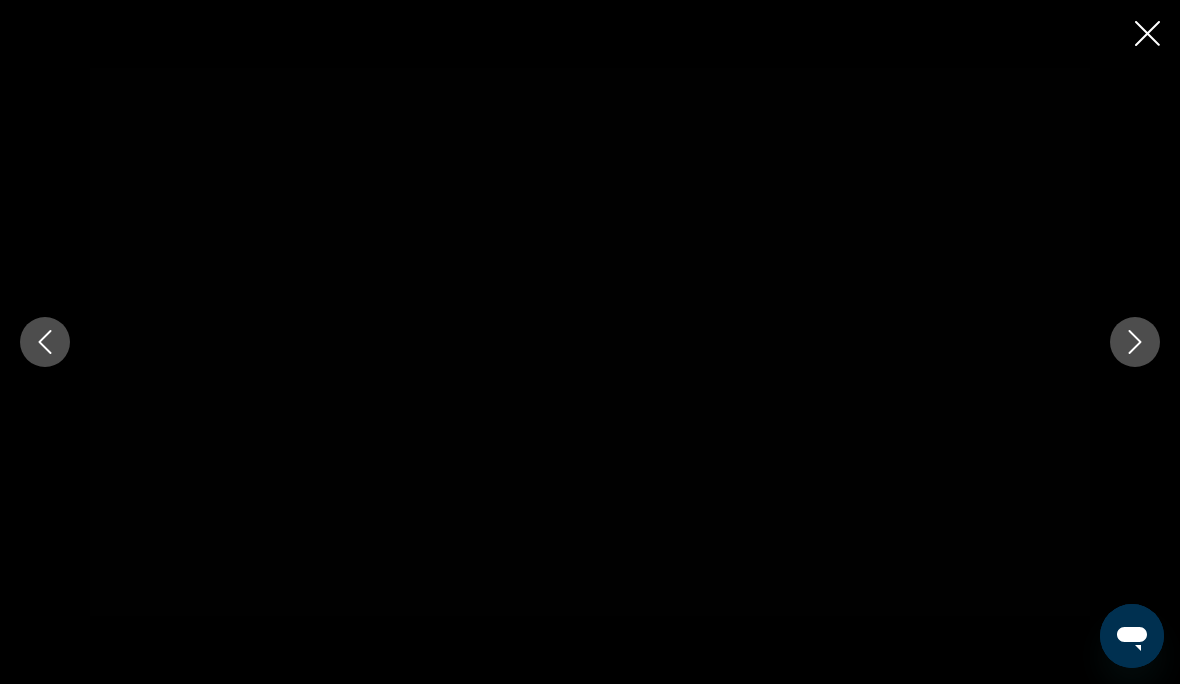 click 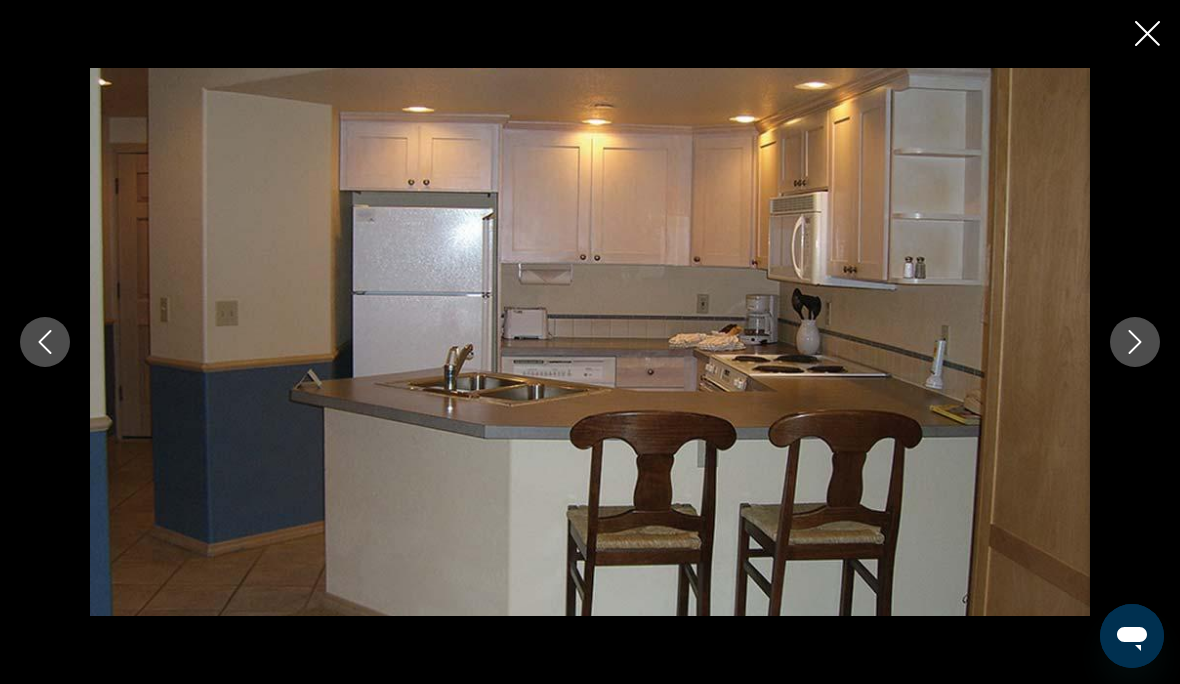 click 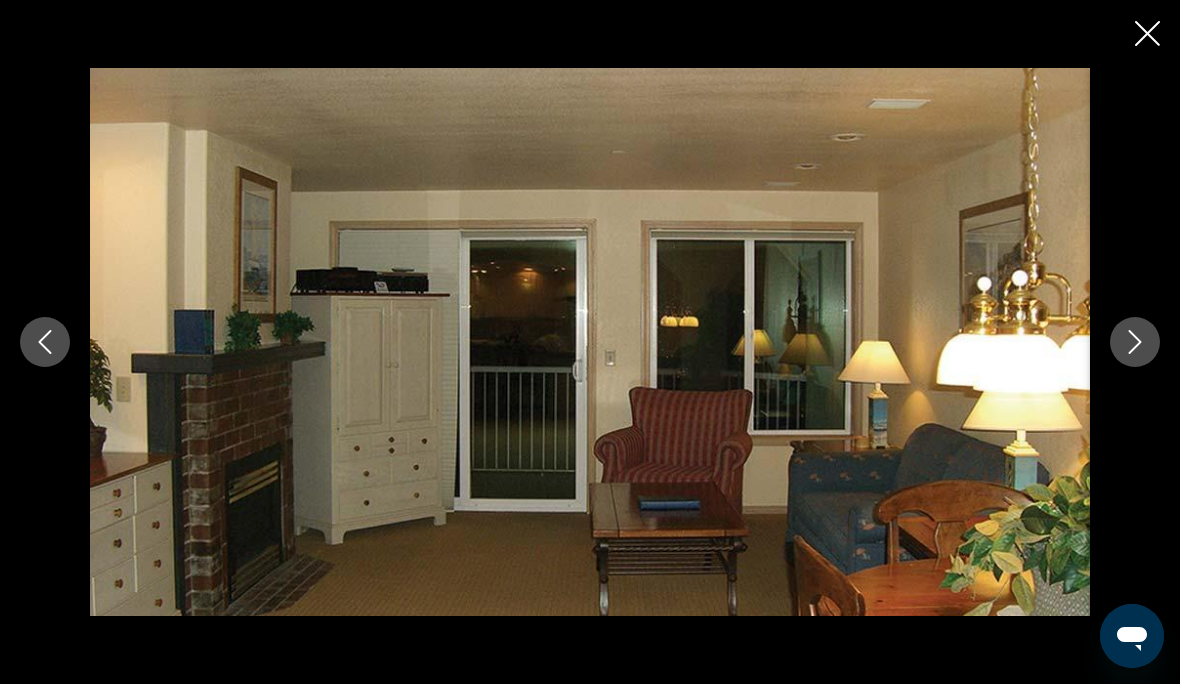 click 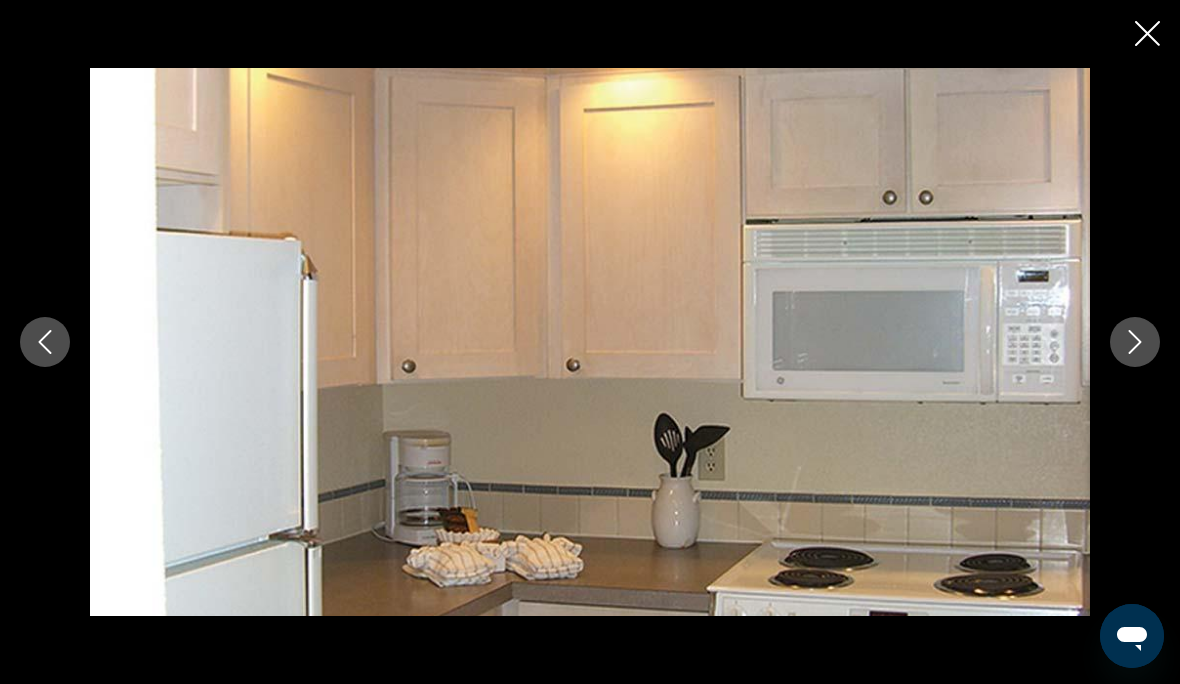 click 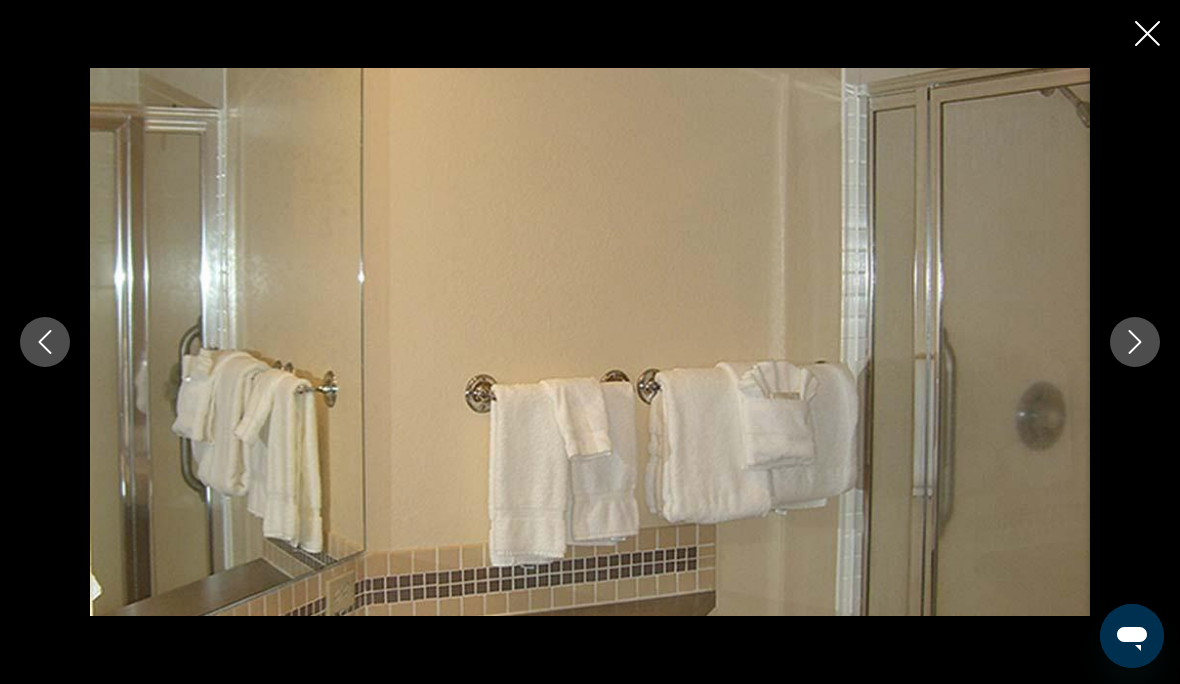 click 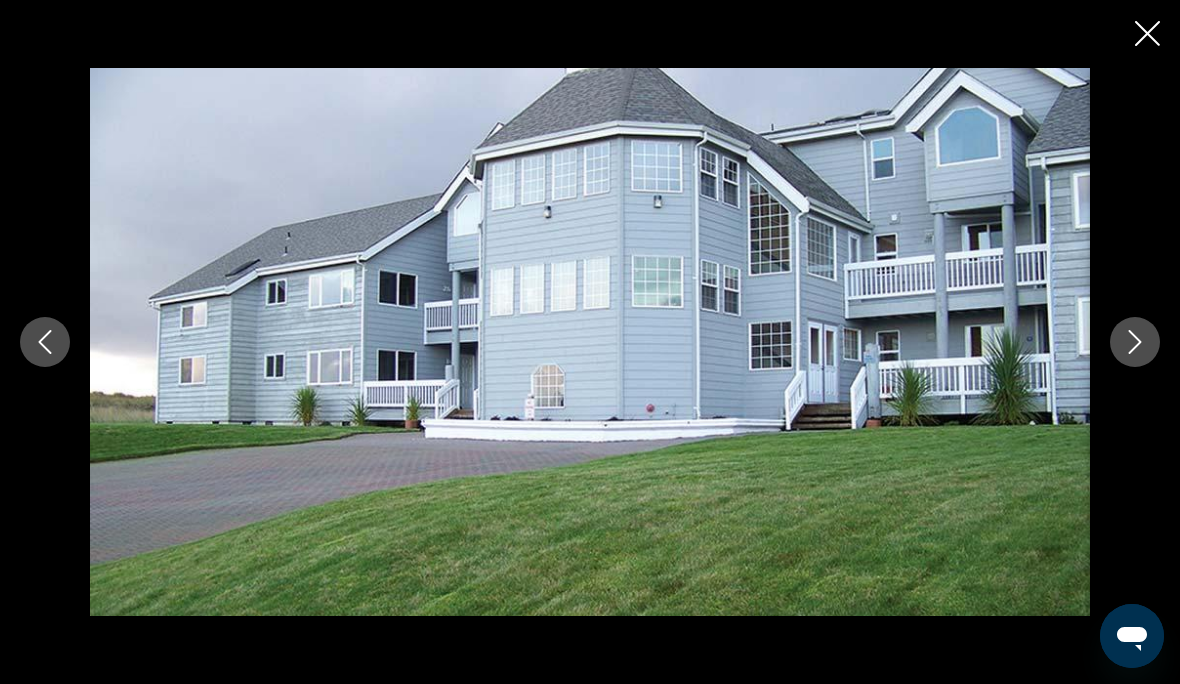 click 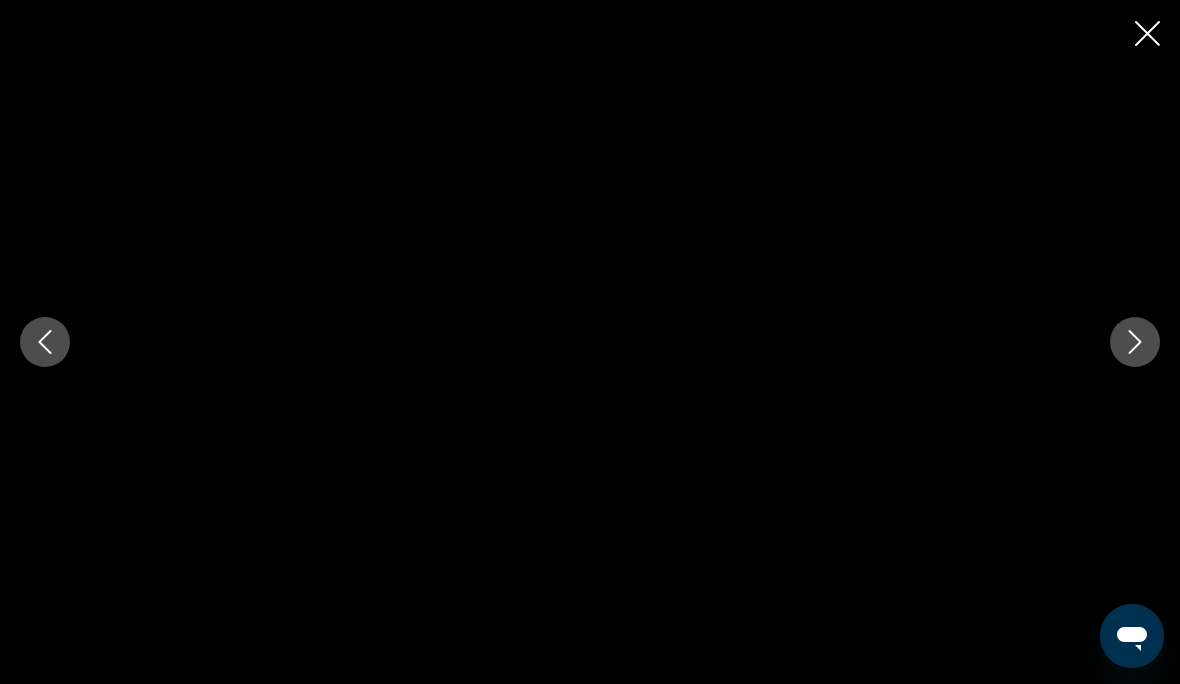click 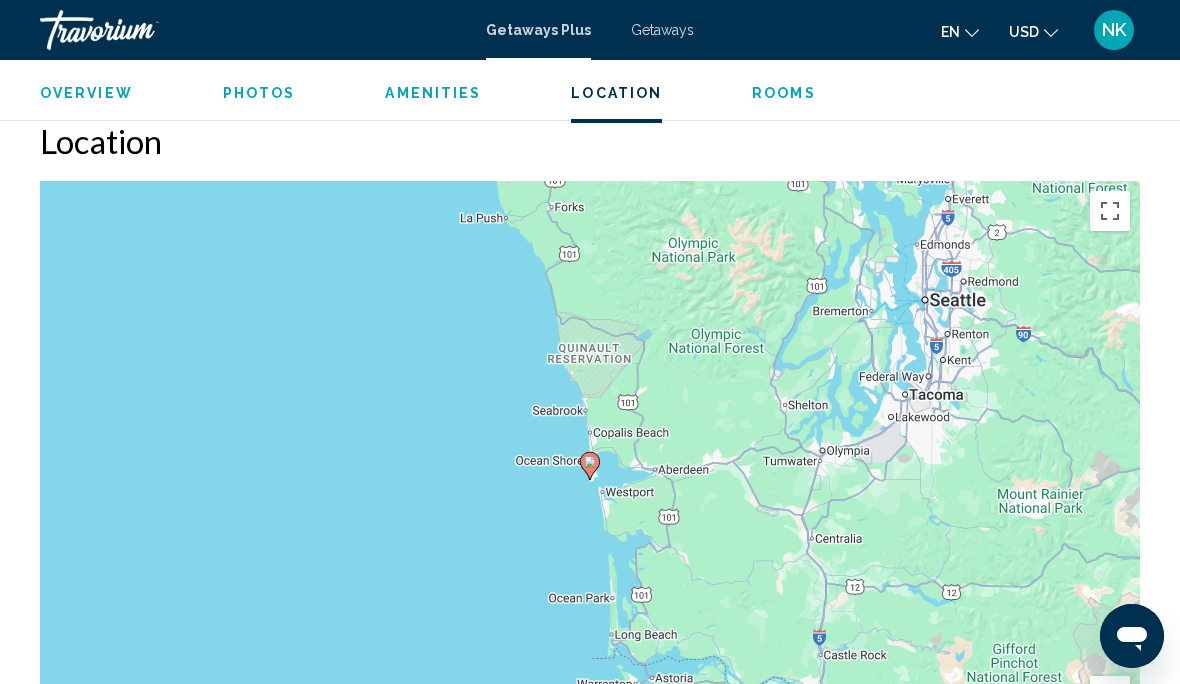 scroll, scrollTop: 2720, scrollLeft: 0, axis: vertical 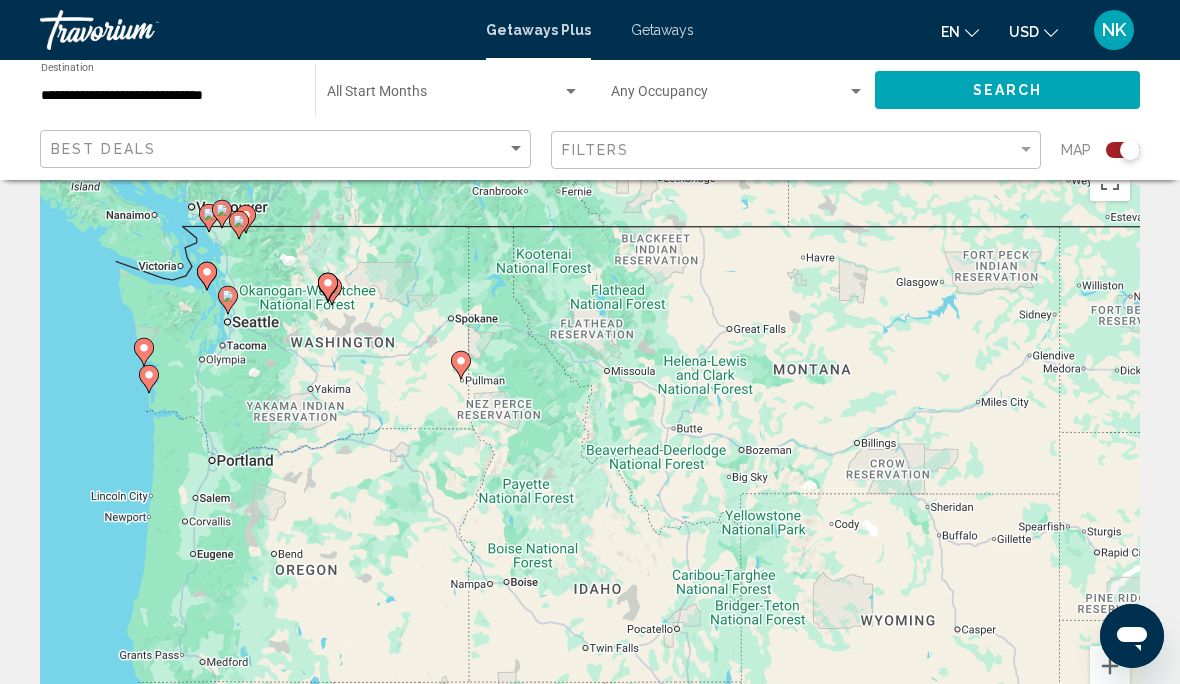 type on "**********" 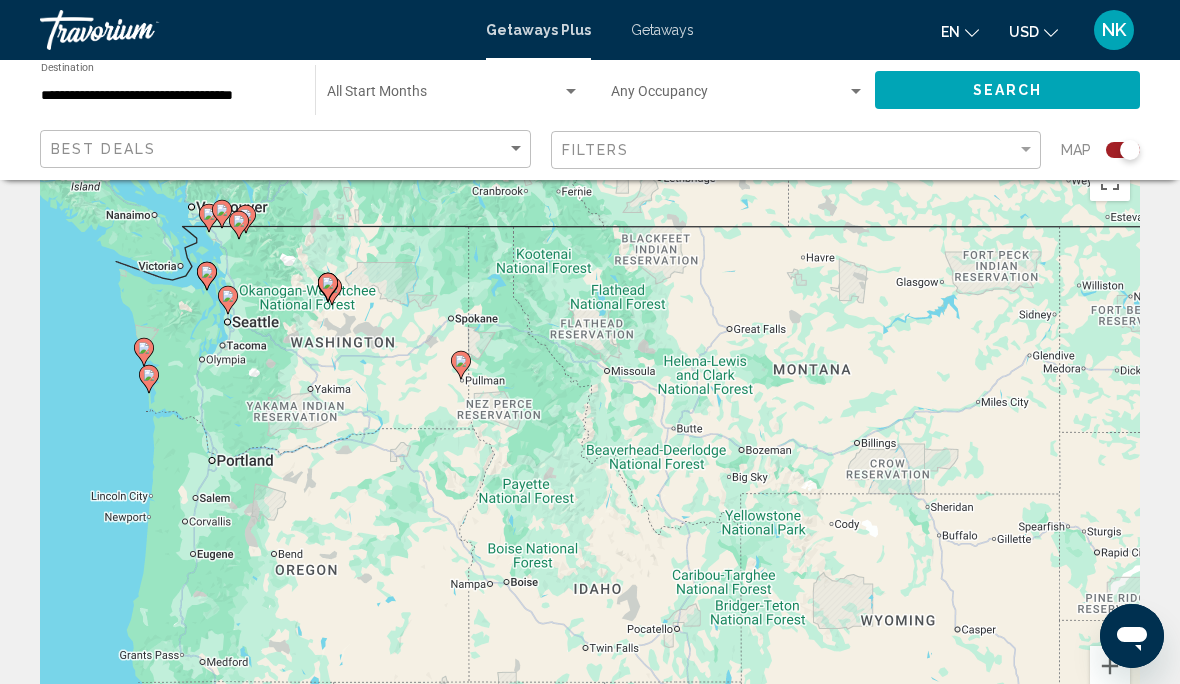 click at bounding box center [149, 379] 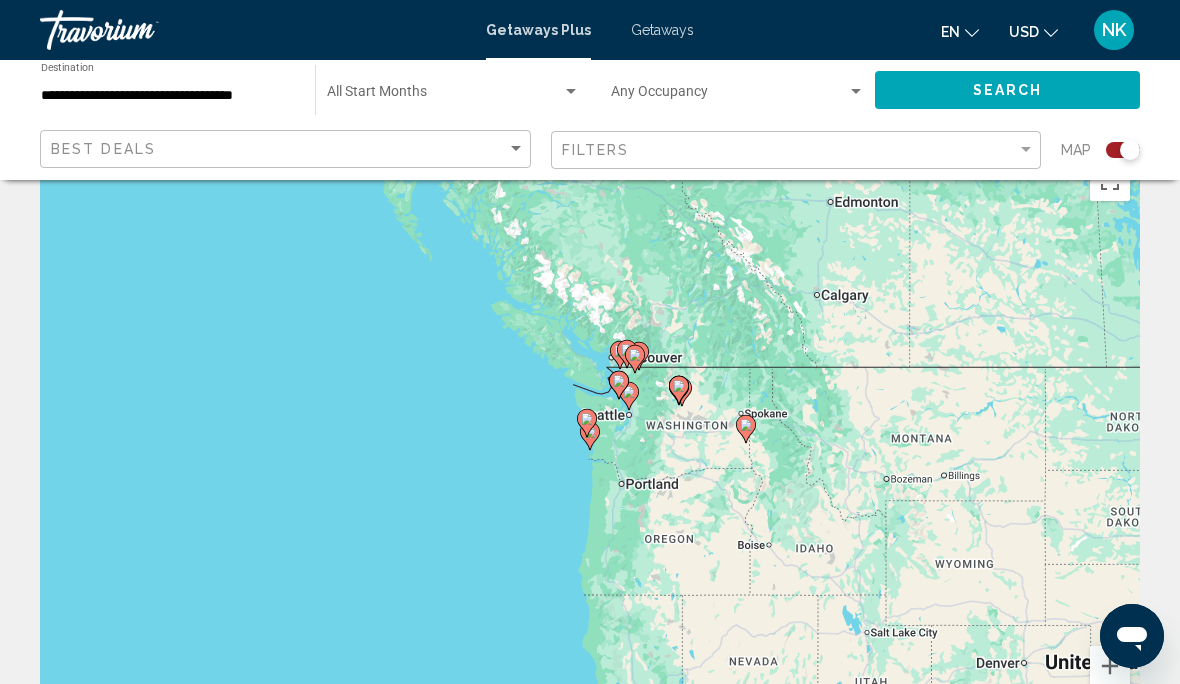 click 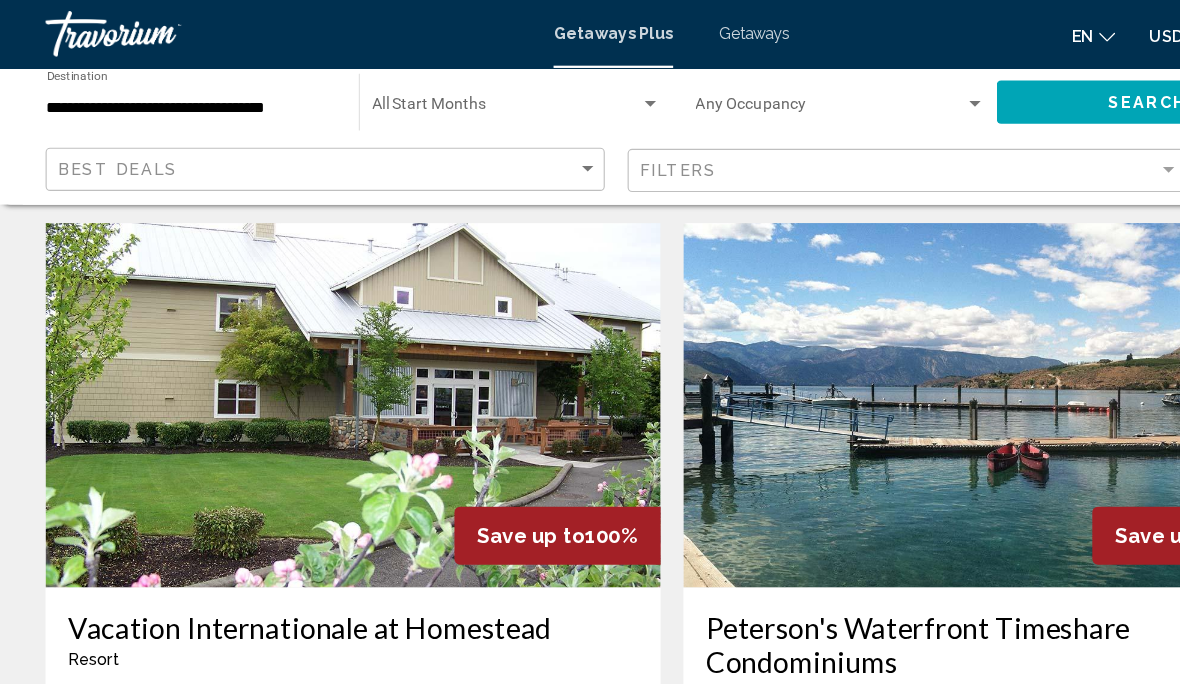 scroll, scrollTop: 1336, scrollLeft: 0, axis: vertical 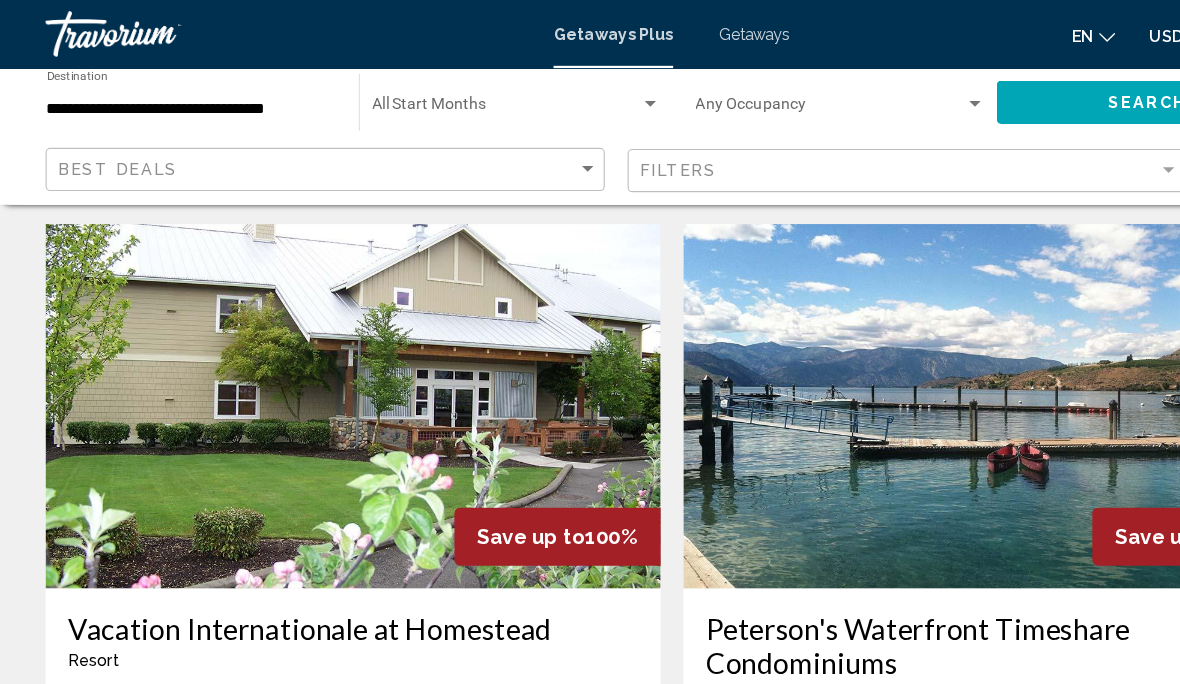 click at bounding box center [310, 357] 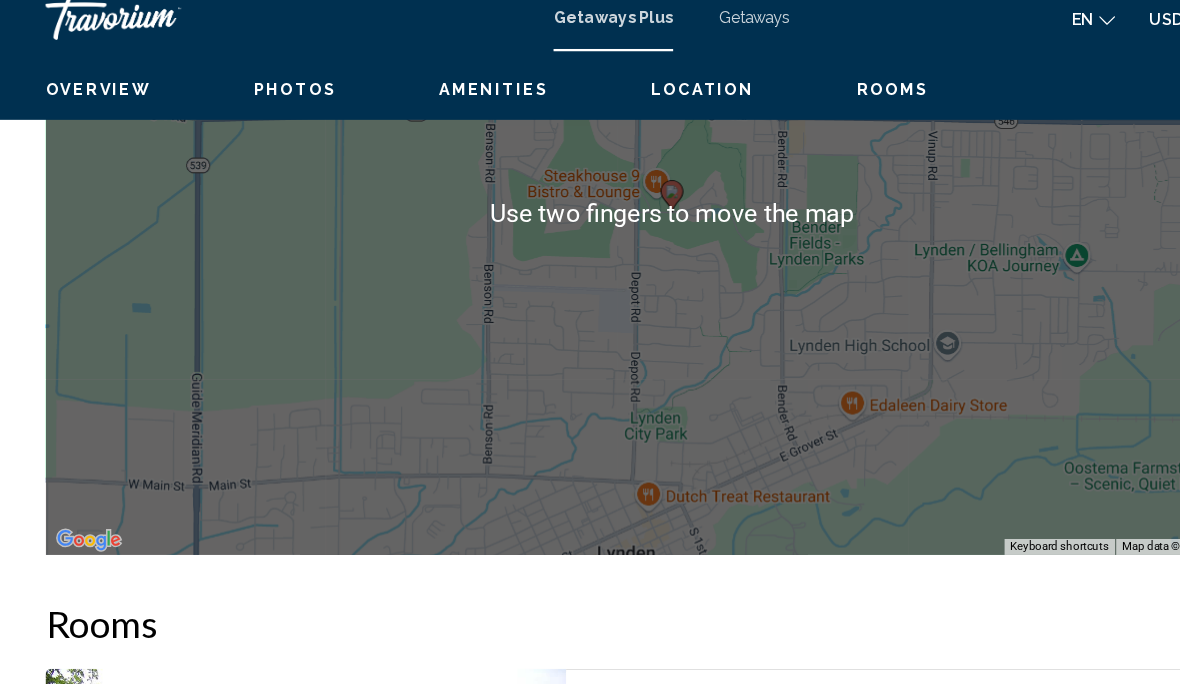 scroll, scrollTop: 2810, scrollLeft: 0, axis: vertical 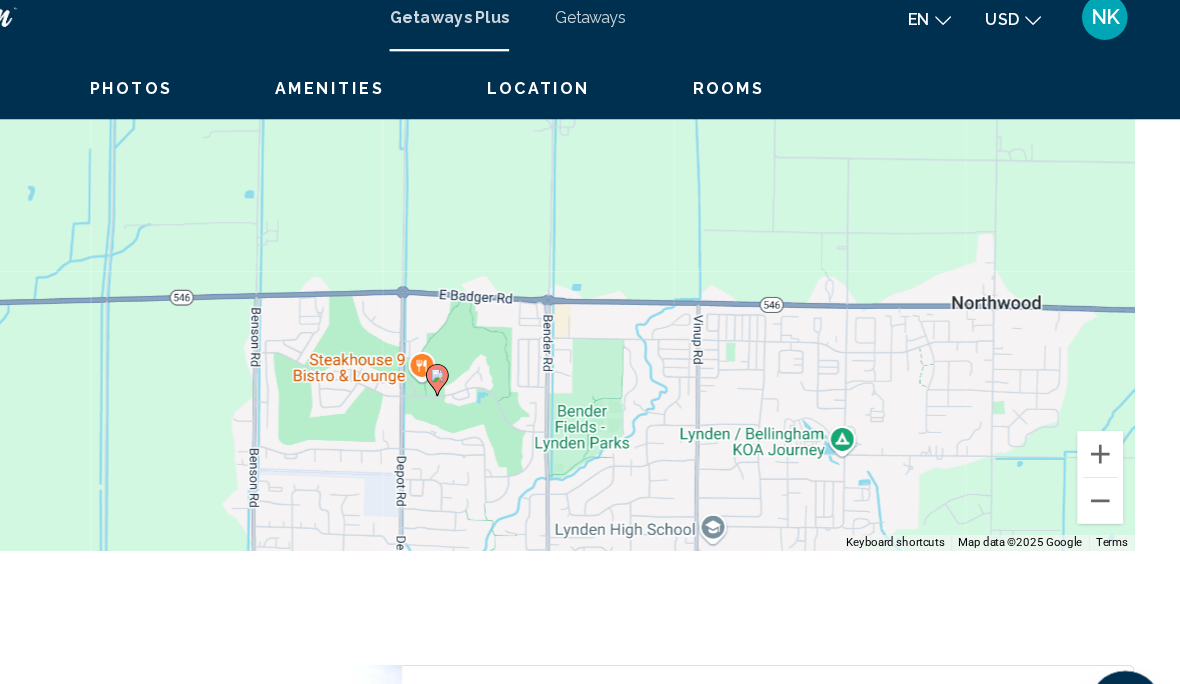 click at bounding box center (1110, 455) 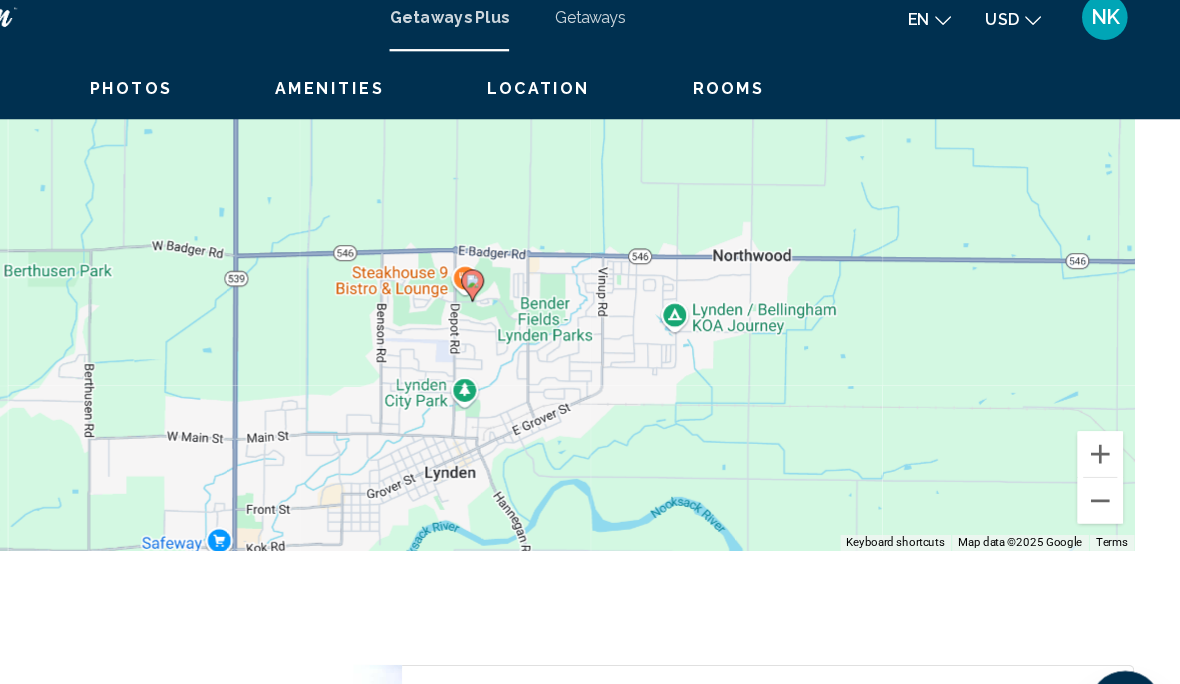 click at bounding box center (1110, 455) 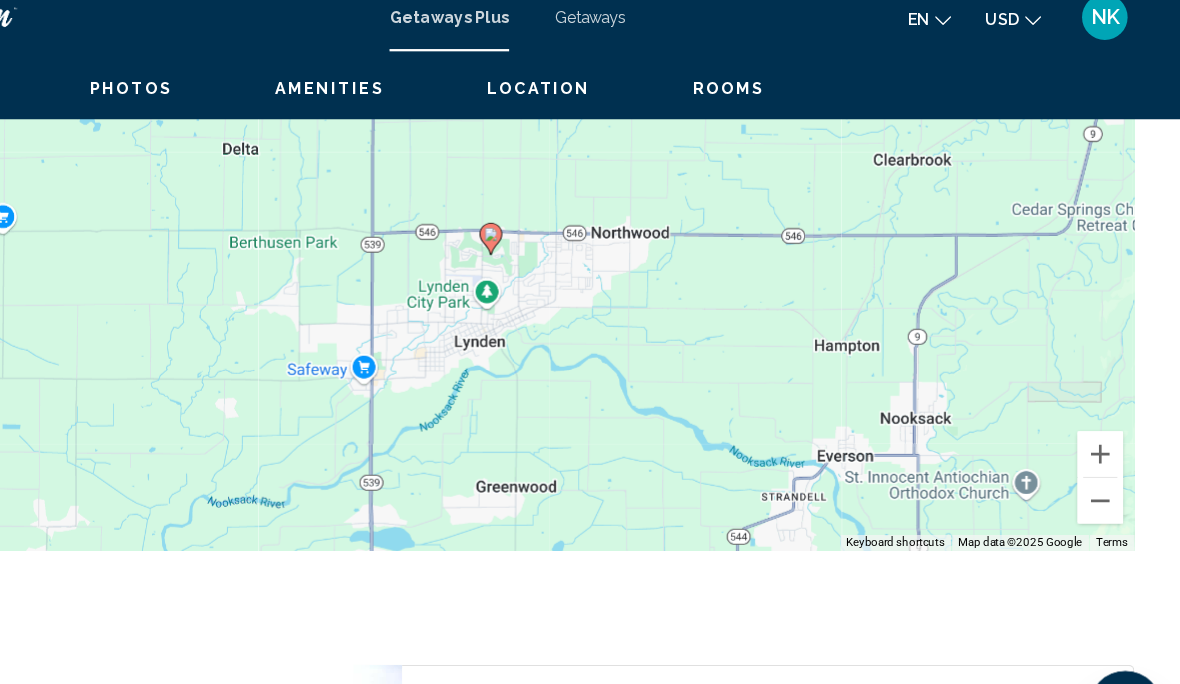 click at bounding box center [1110, 455] 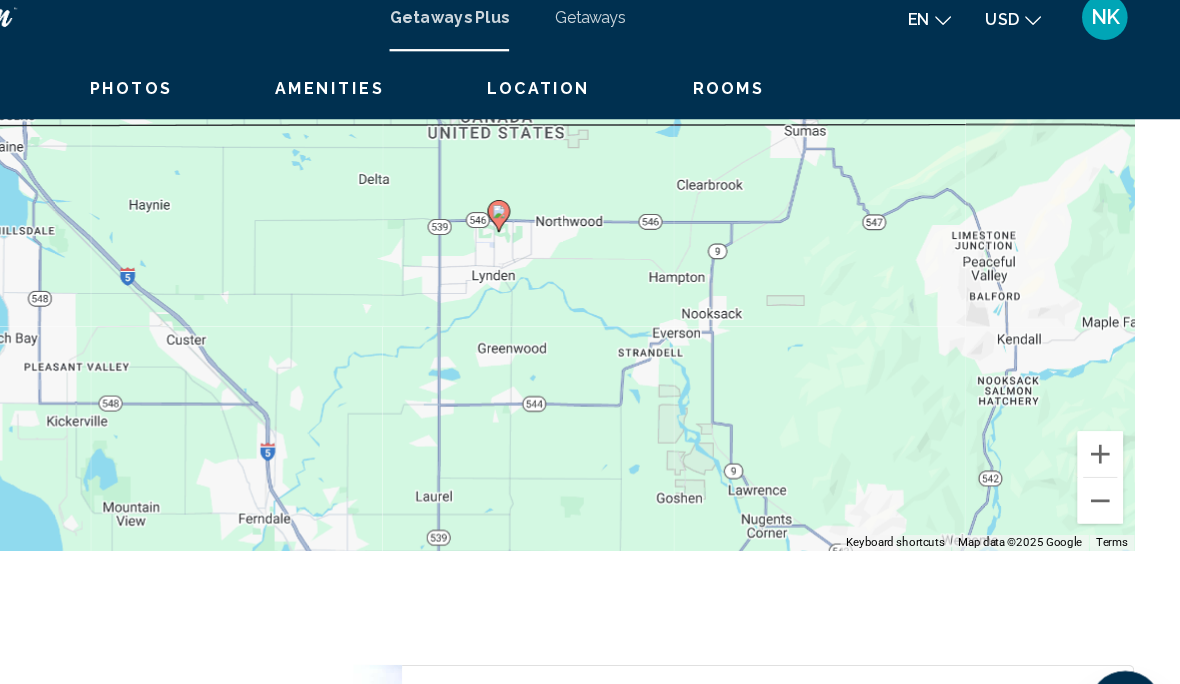 click at bounding box center [1110, 455] 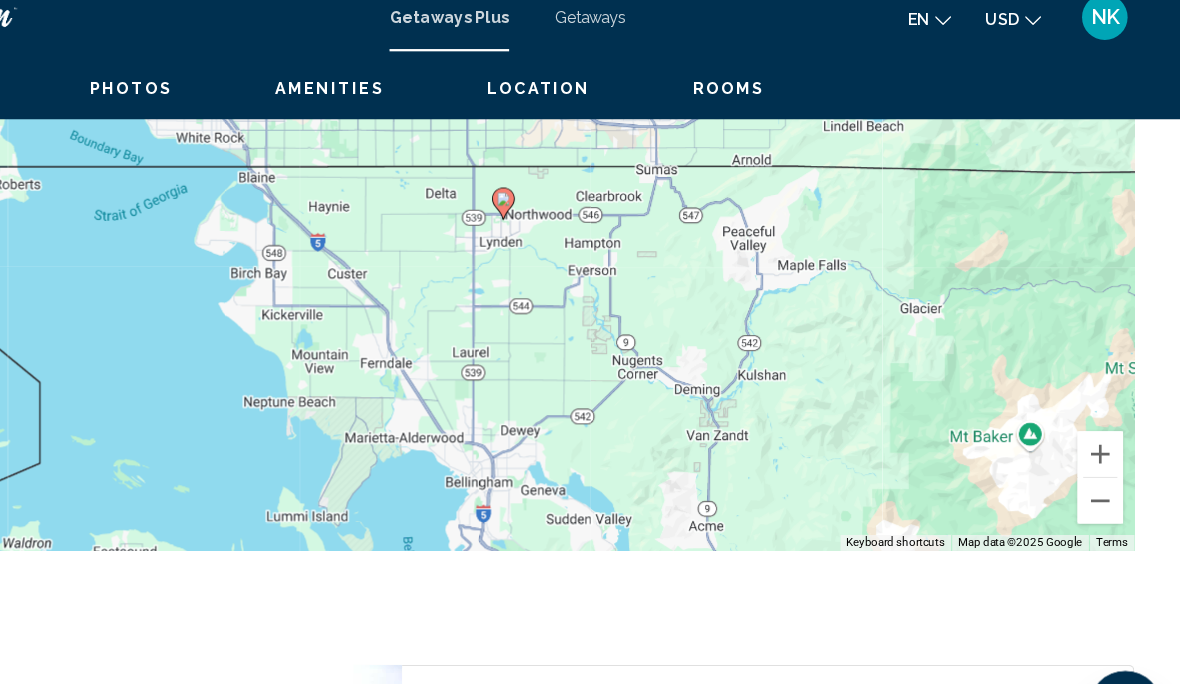 click at bounding box center [1110, 455] 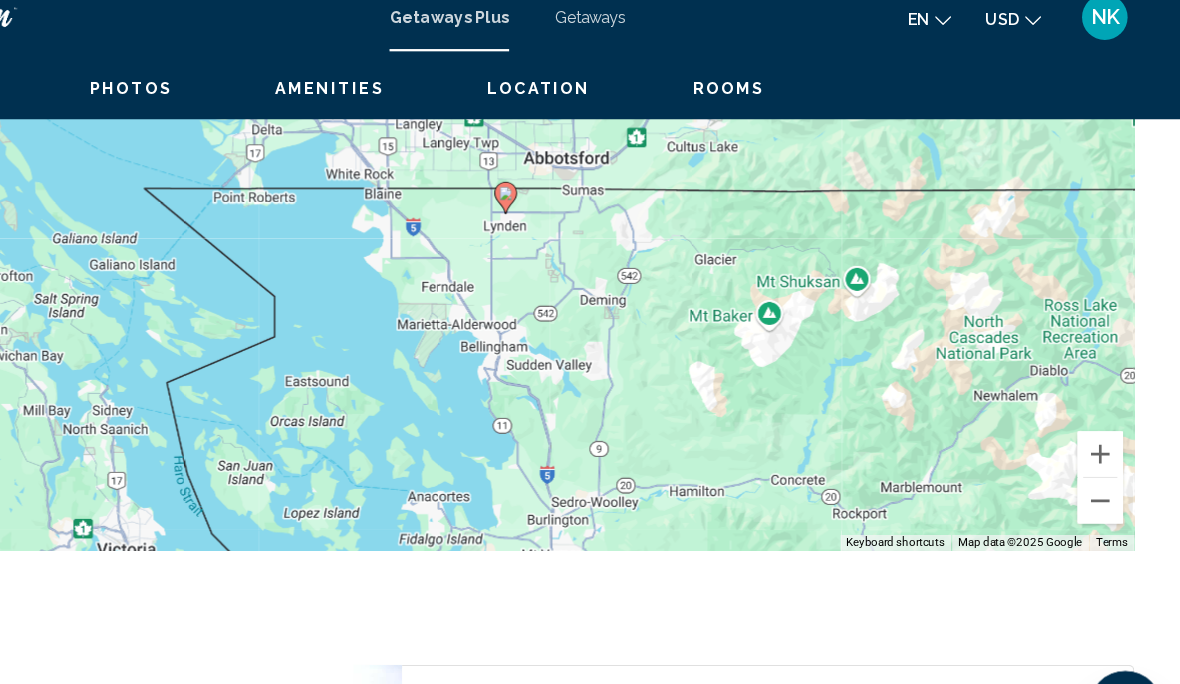 click at bounding box center (1110, 455) 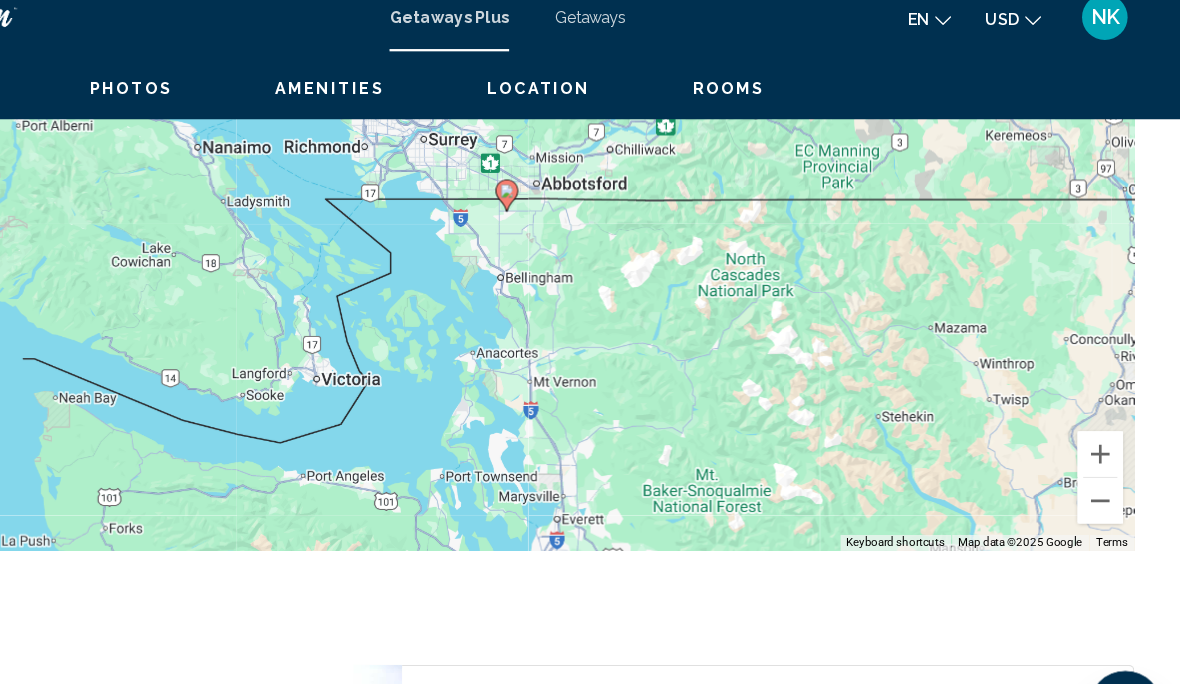 click at bounding box center [1110, 455] 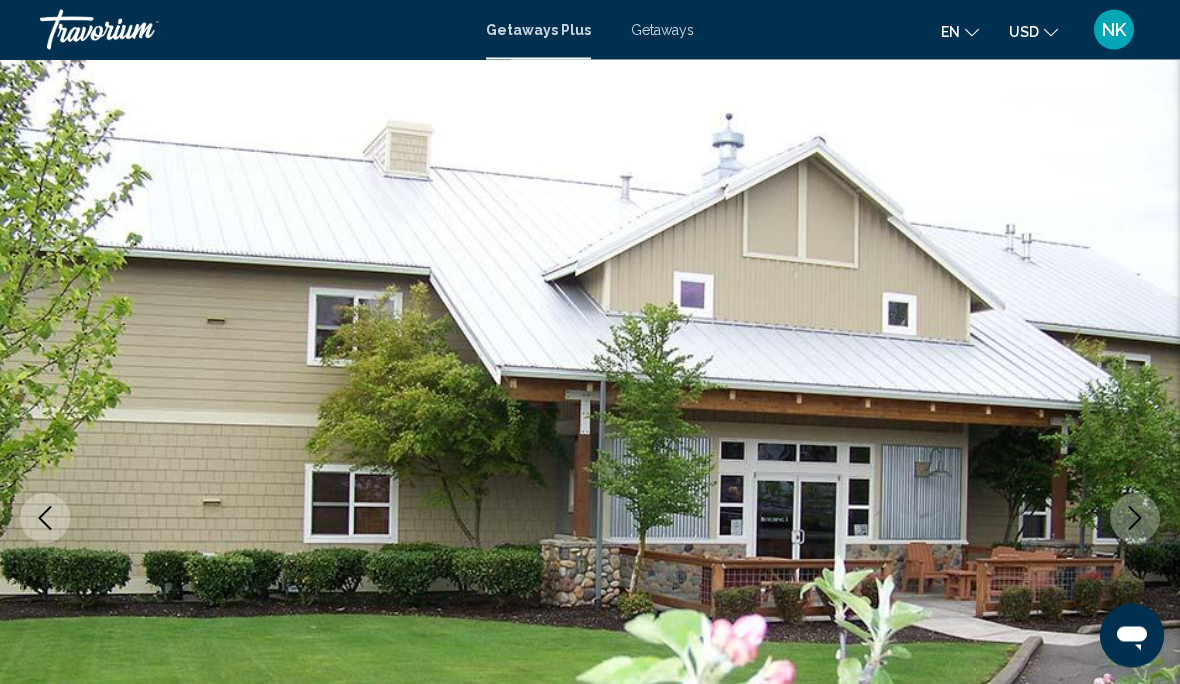 scroll, scrollTop: 0, scrollLeft: 0, axis: both 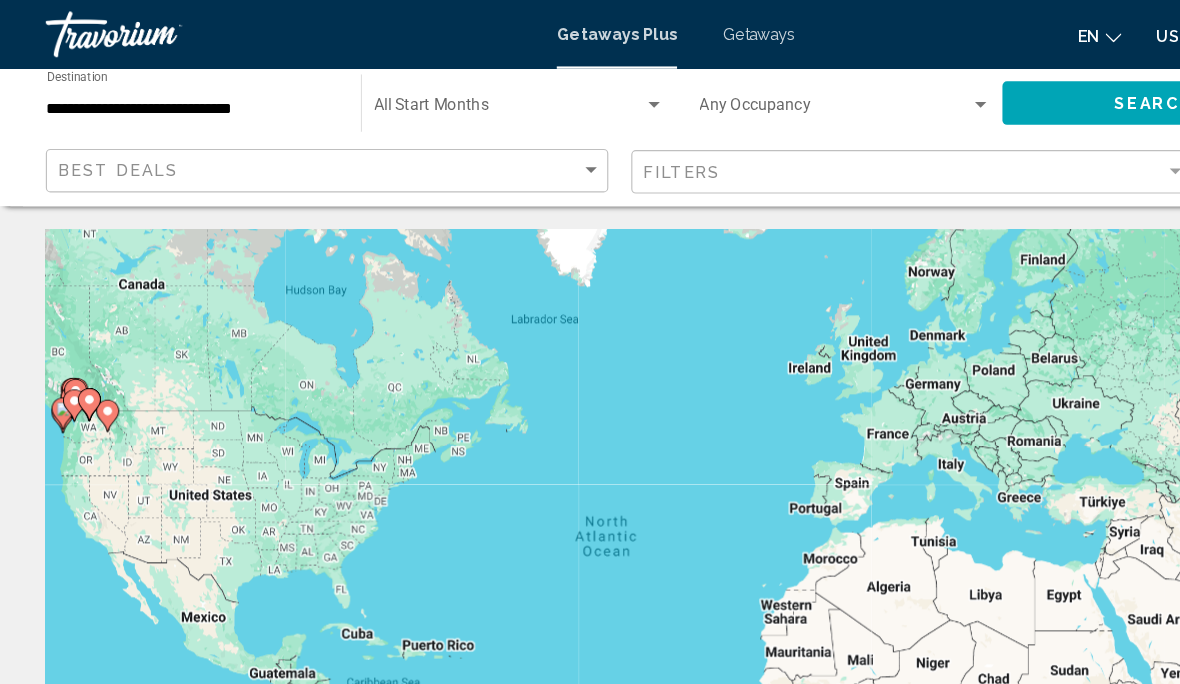 click on "**********" at bounding box center (168, 96) 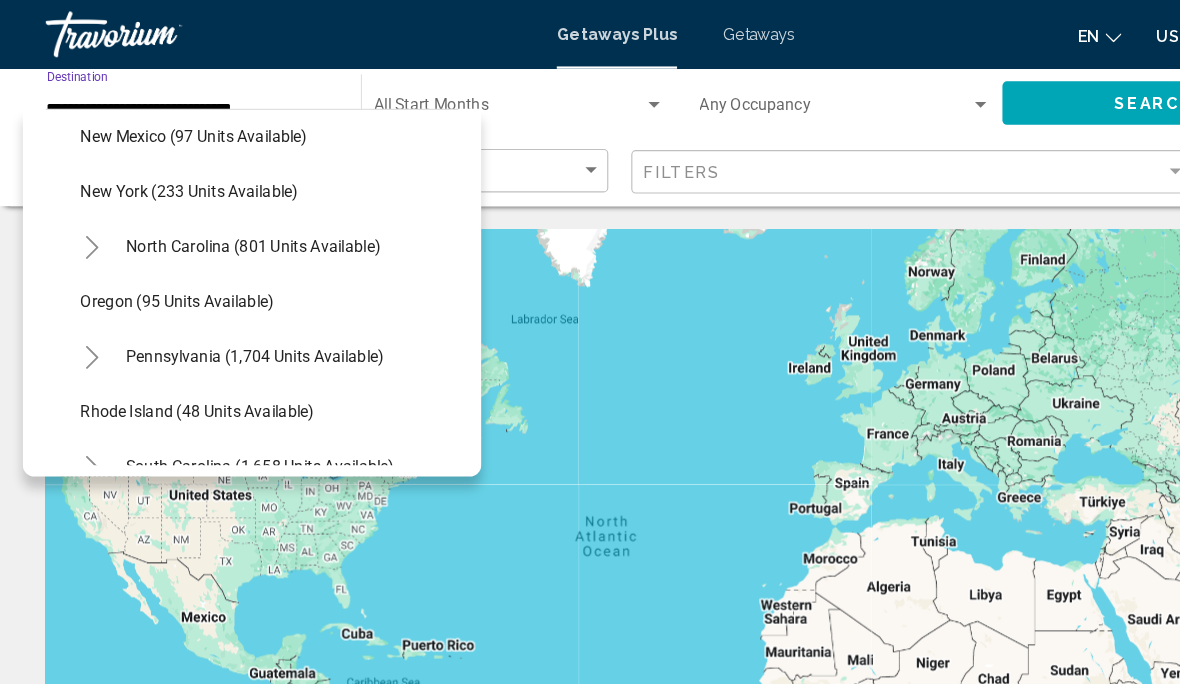 scroll, scrollTop: 1210, scrollLeft: 0, axis: vertical 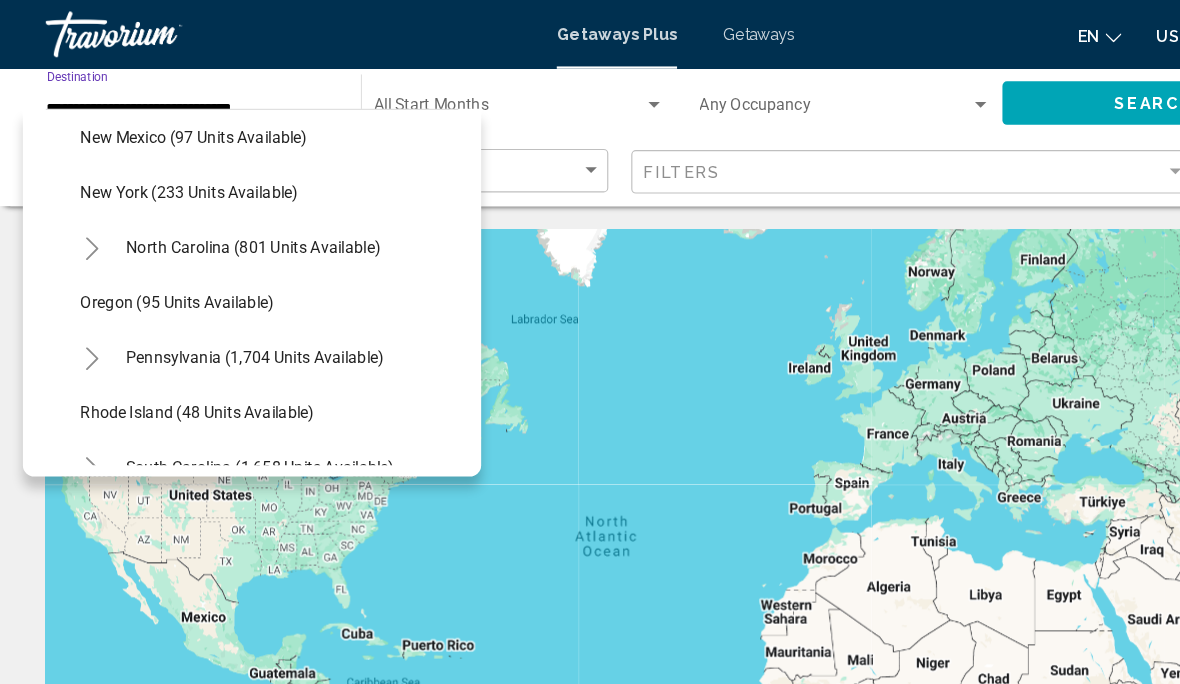 click on "Oregon (95 units available)" 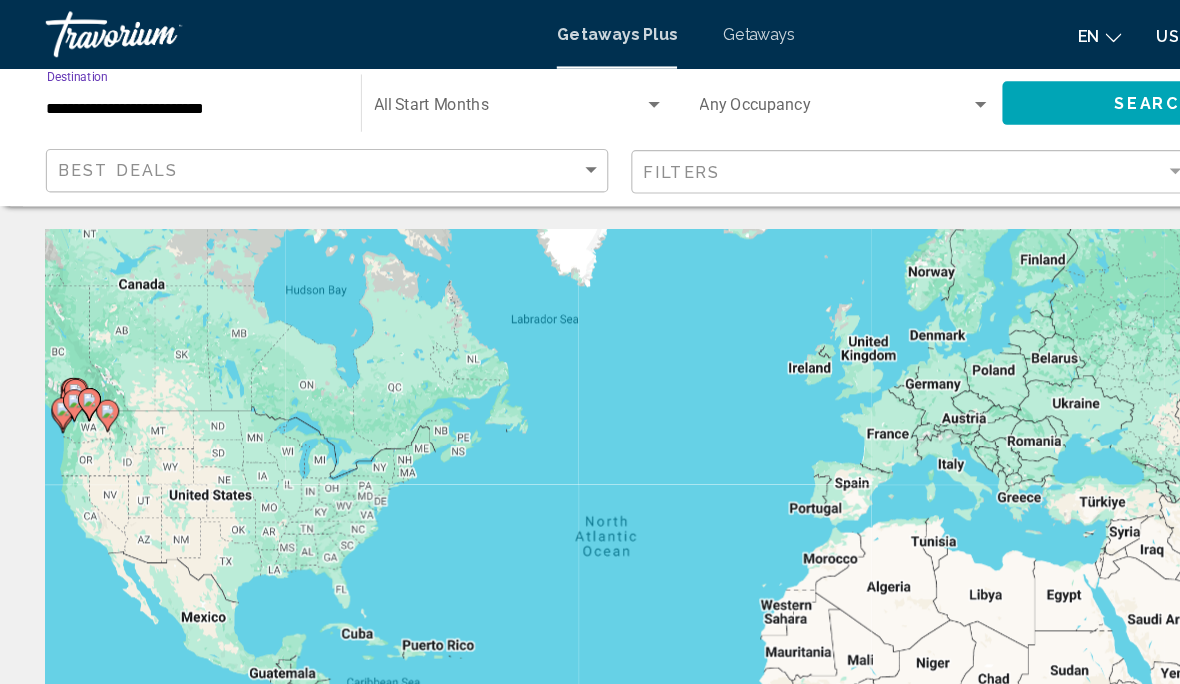 click on "Search" 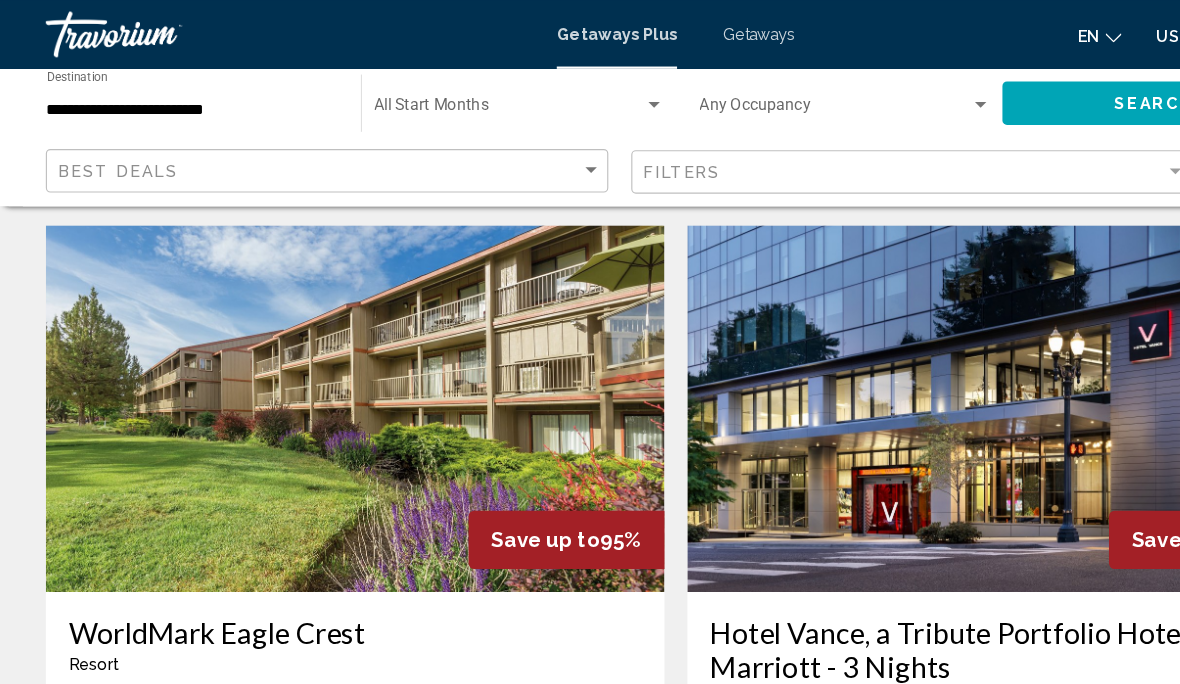 scroll, scrollTop: 2008, scrollLeft: 0, axis: vertical 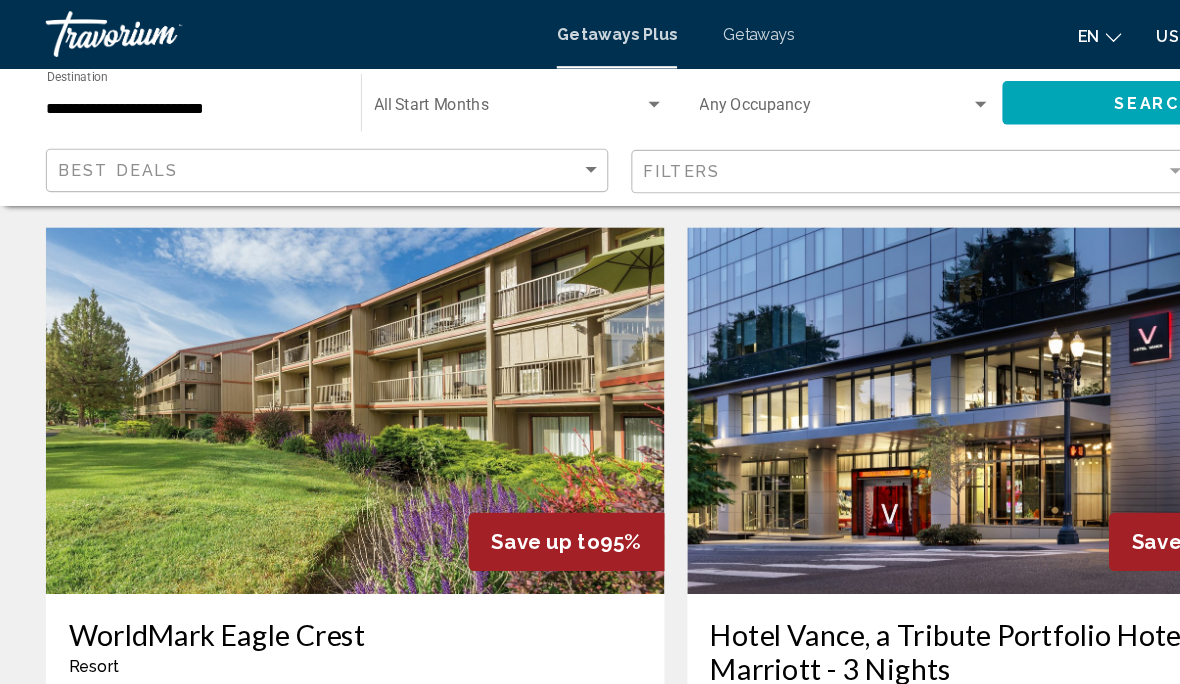 click at bounding box center (310, 359) 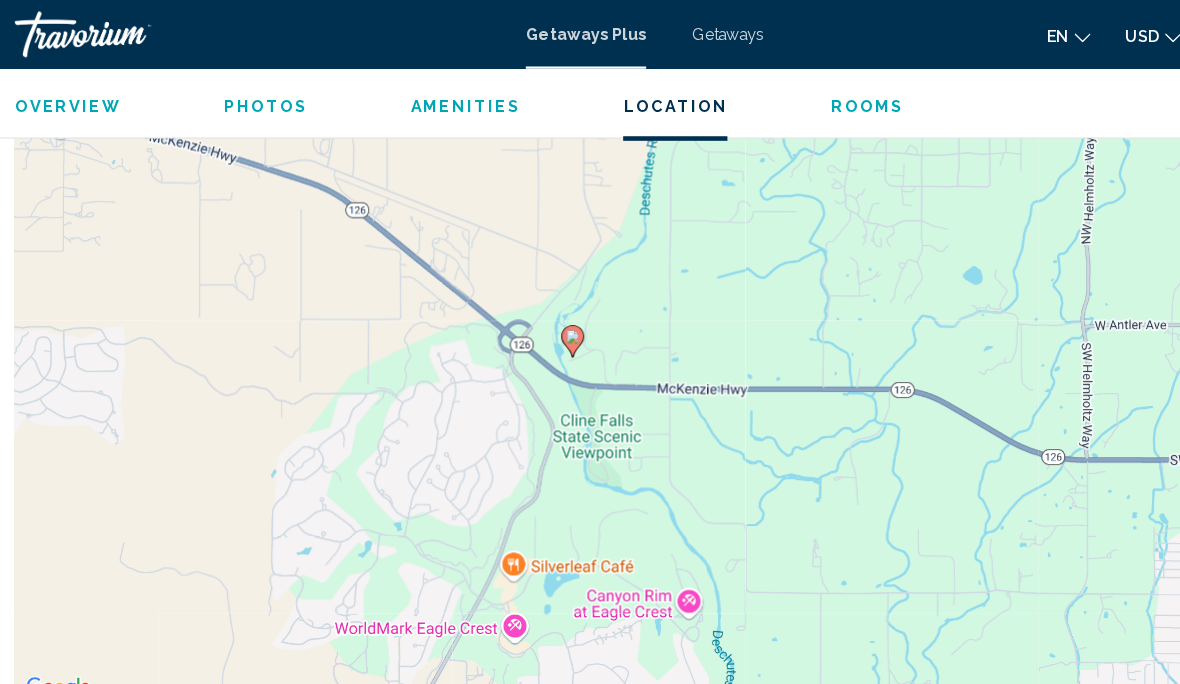 scroll, scrollTop: 3055, scrollLeft: 0, axis: vertical 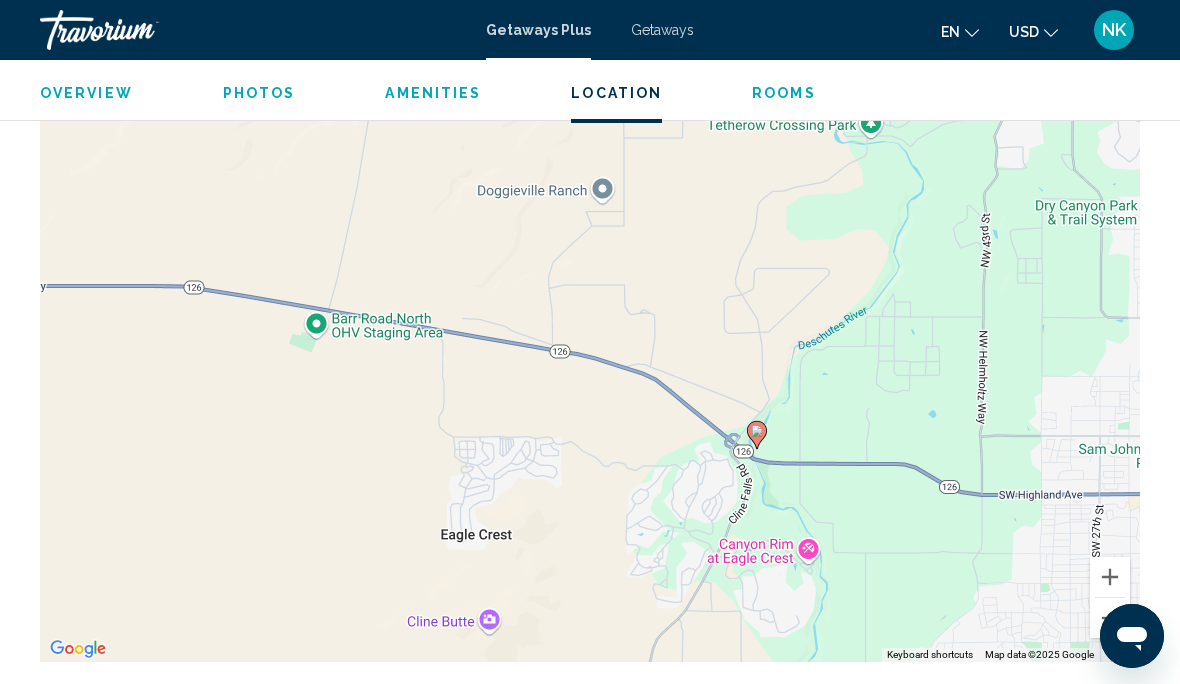 click at bounding box center (1110, 618) 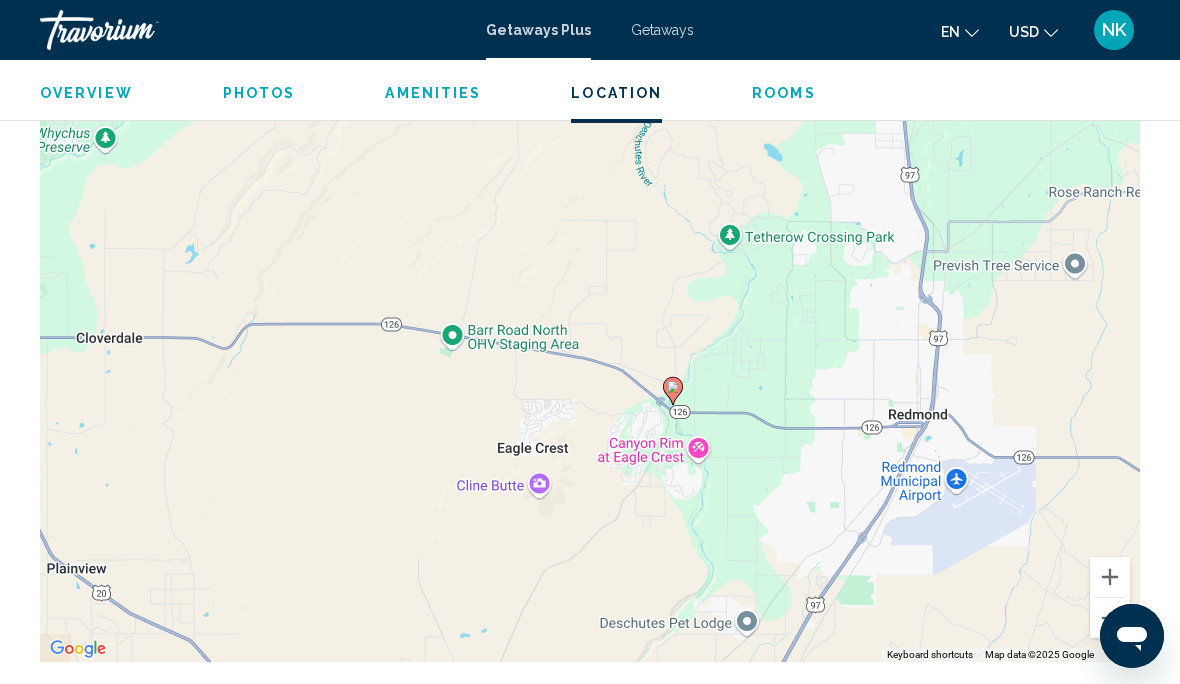 click at bounding box center (1110, 618) 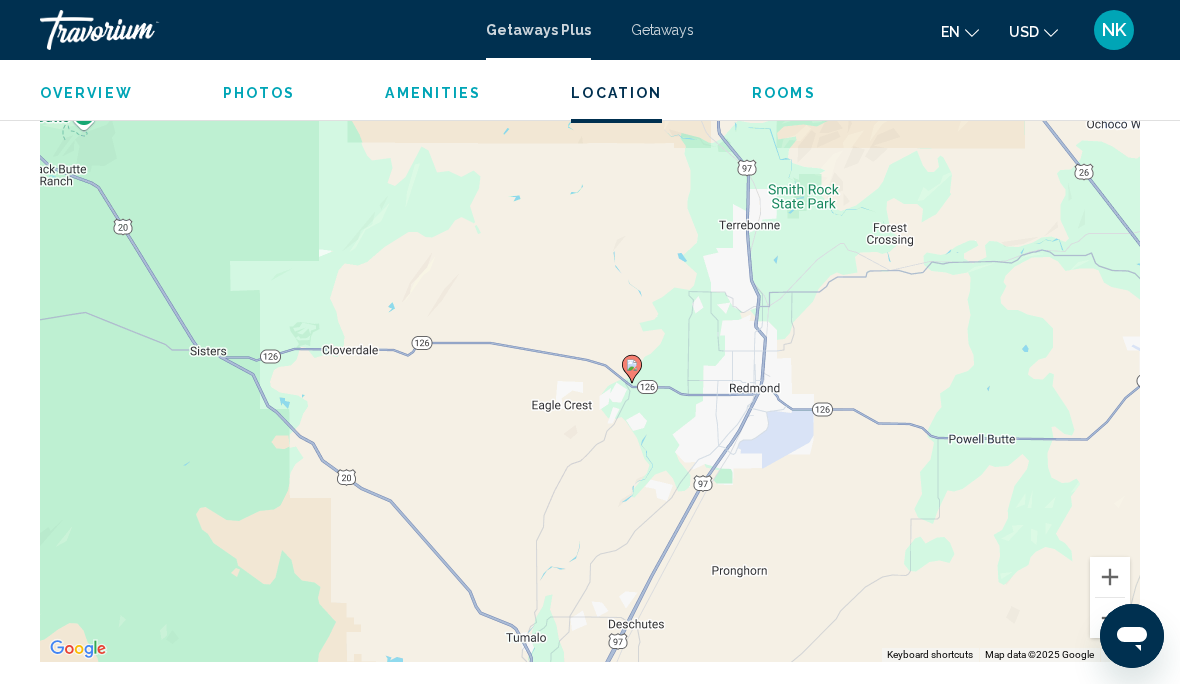 click at bounding box center [1110, 618] 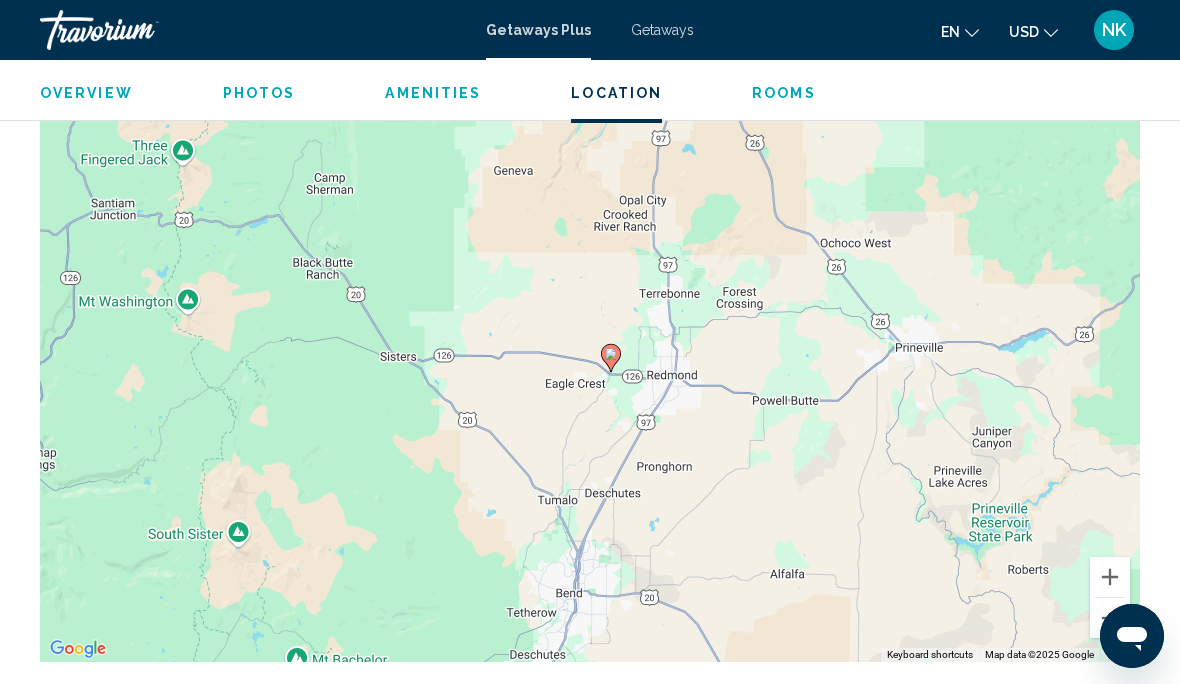 click at bounding box center (1110, 618) 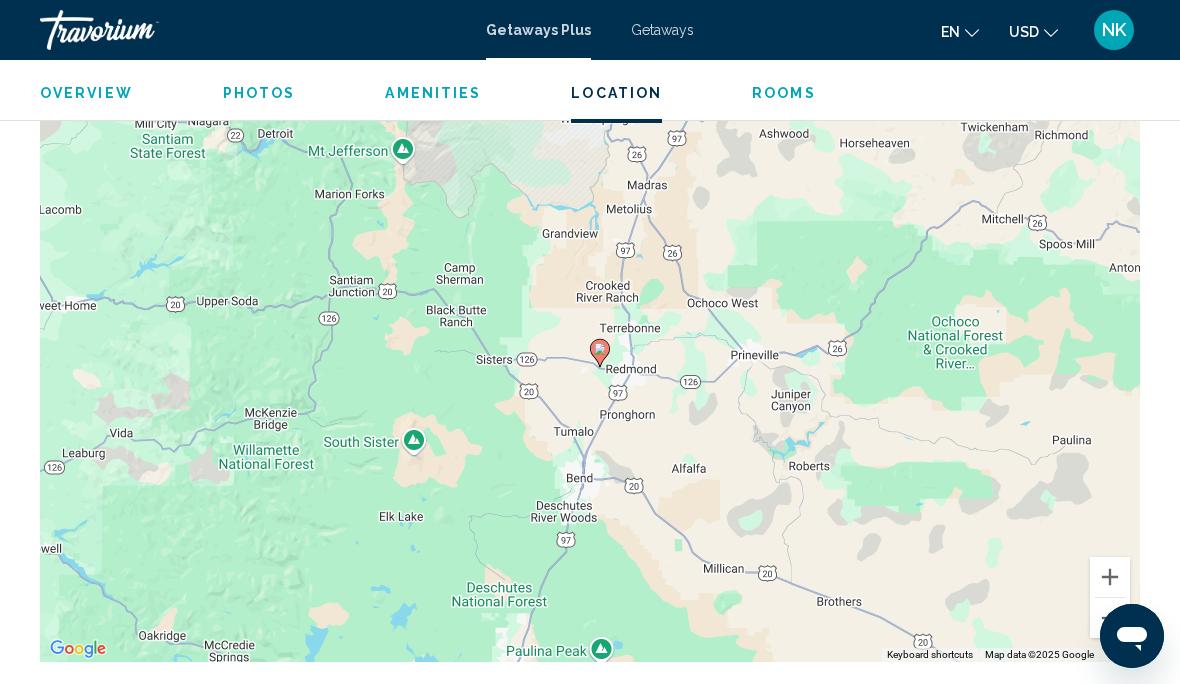 click at bounding box center (1110, 577) 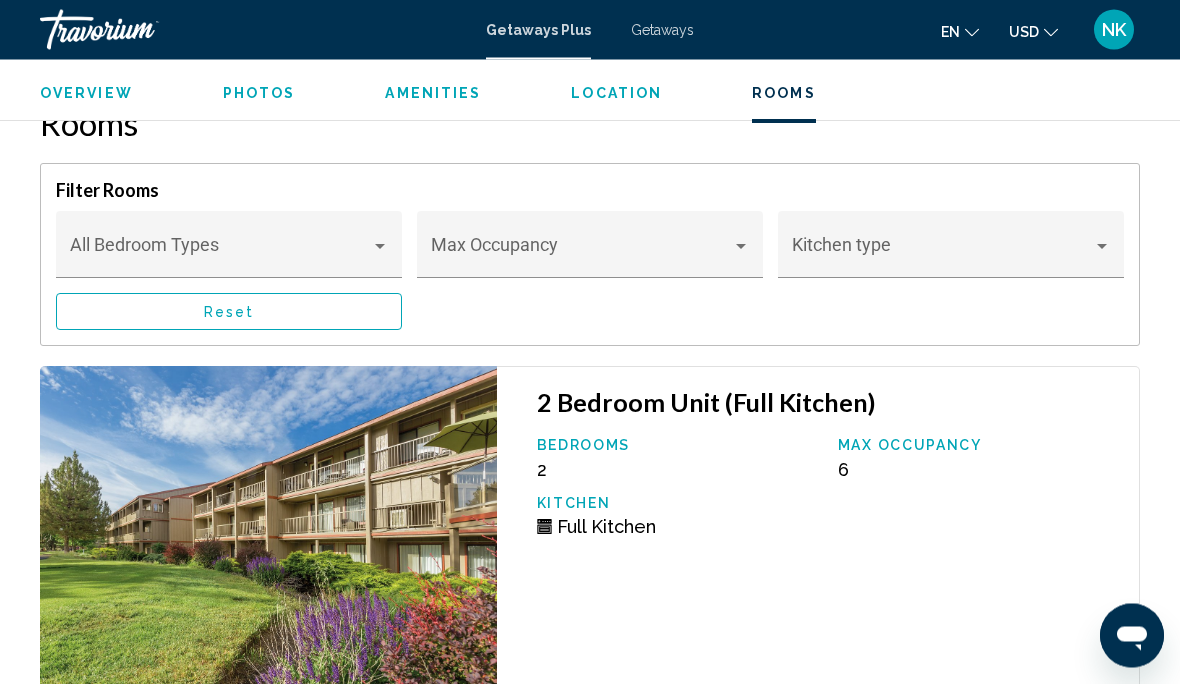 scroll, scrollTop: 3575, scrollLeft: 0, axis: vertical 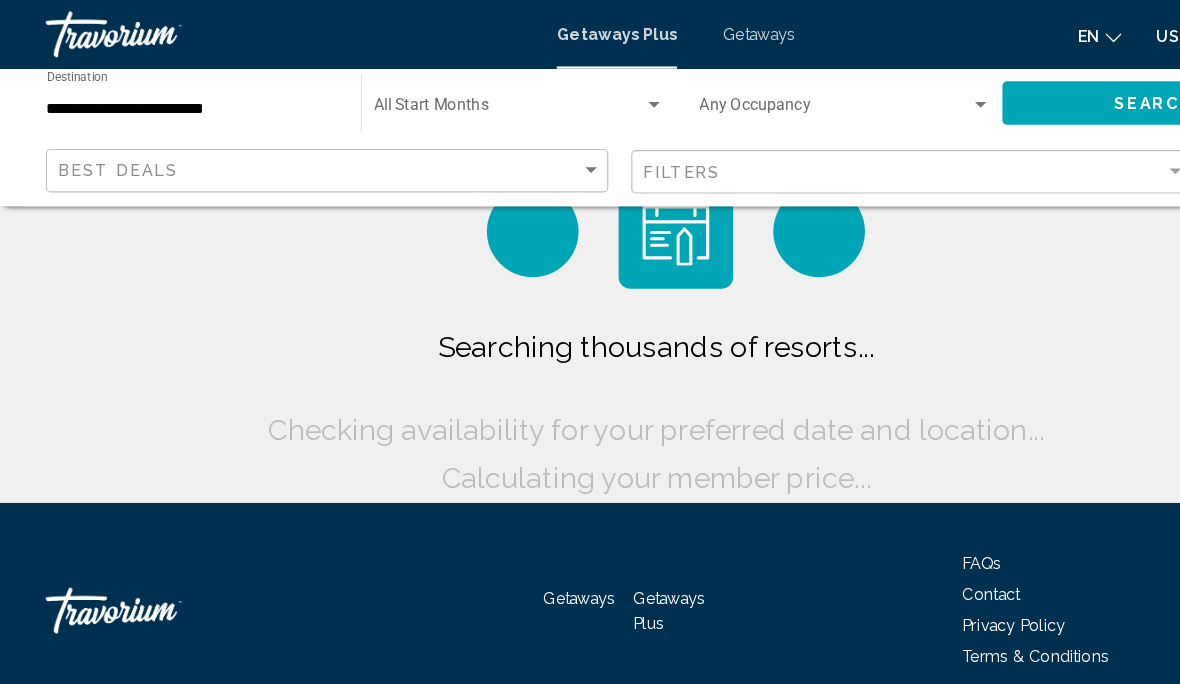 click on "Searching thousands of resorts...
Checking availability for your preferred date and location...
Calculating your member price..." 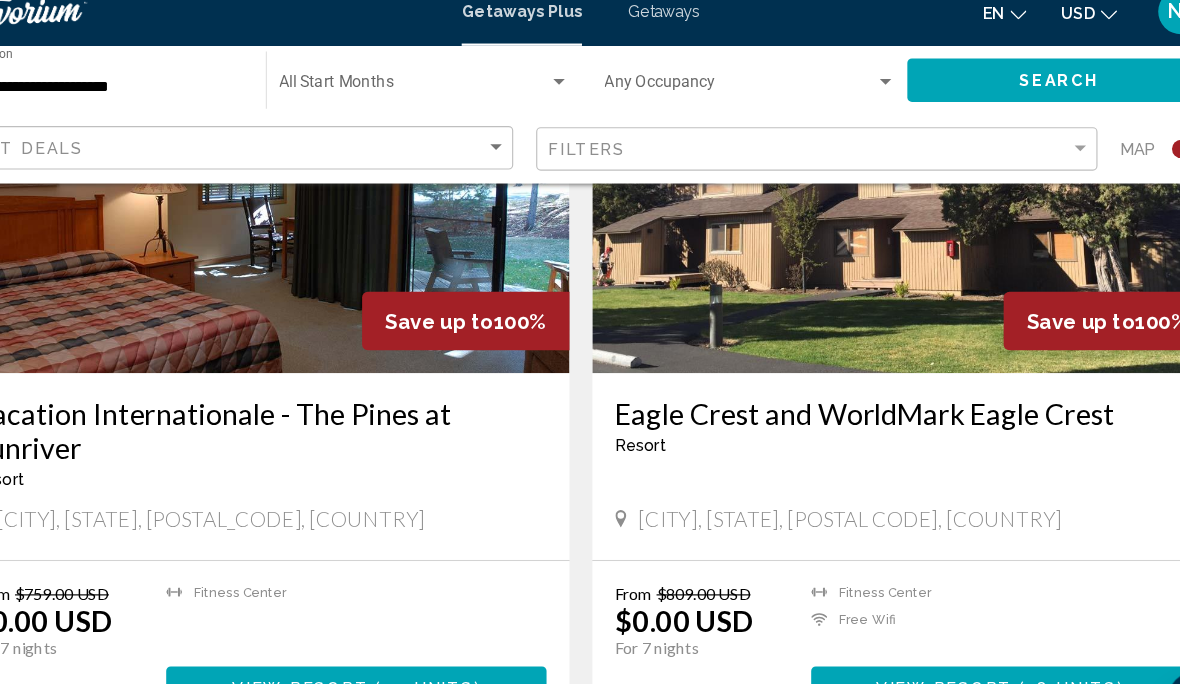 scroll, scrollTop: 865, scrollLeft: 0, axis: vertical 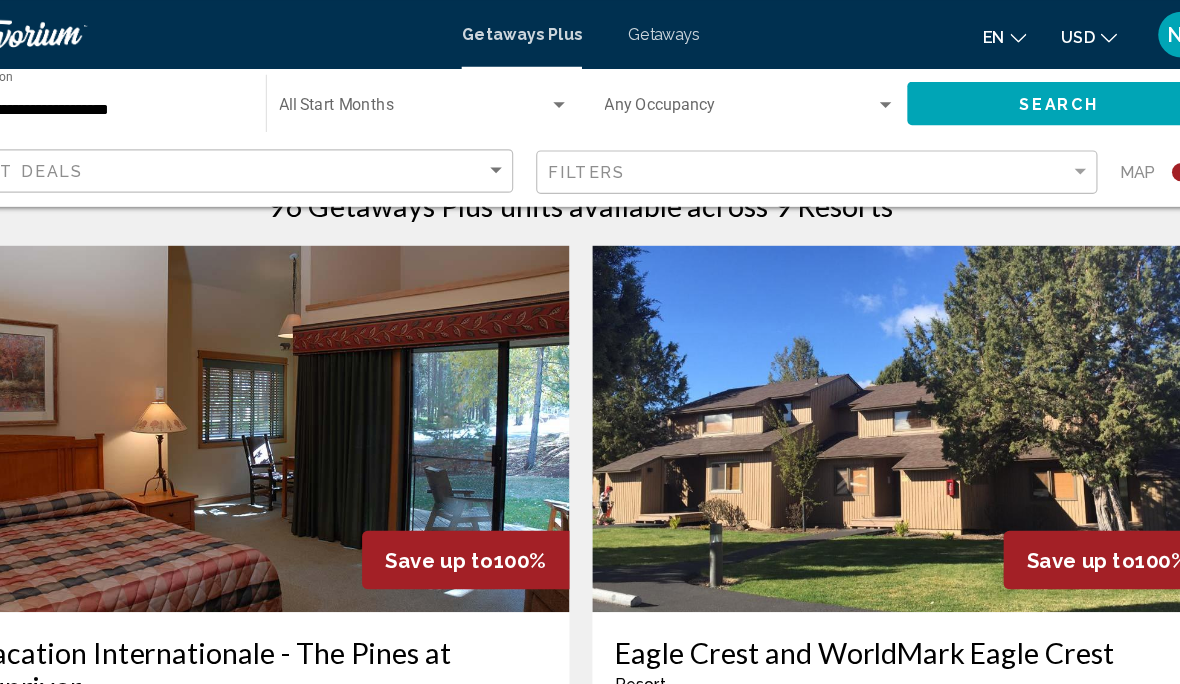 click at bounding box center (870, 374) 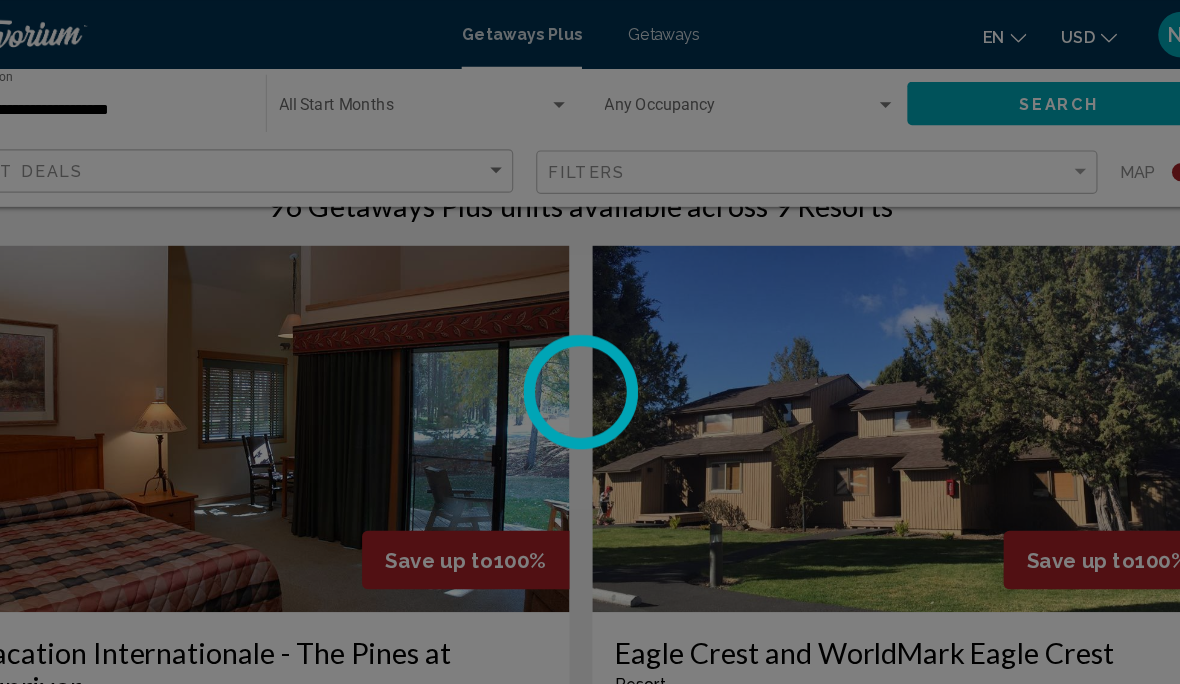 scroll, scrollTop: 676, scrollLeft: 0, axis: vertical 